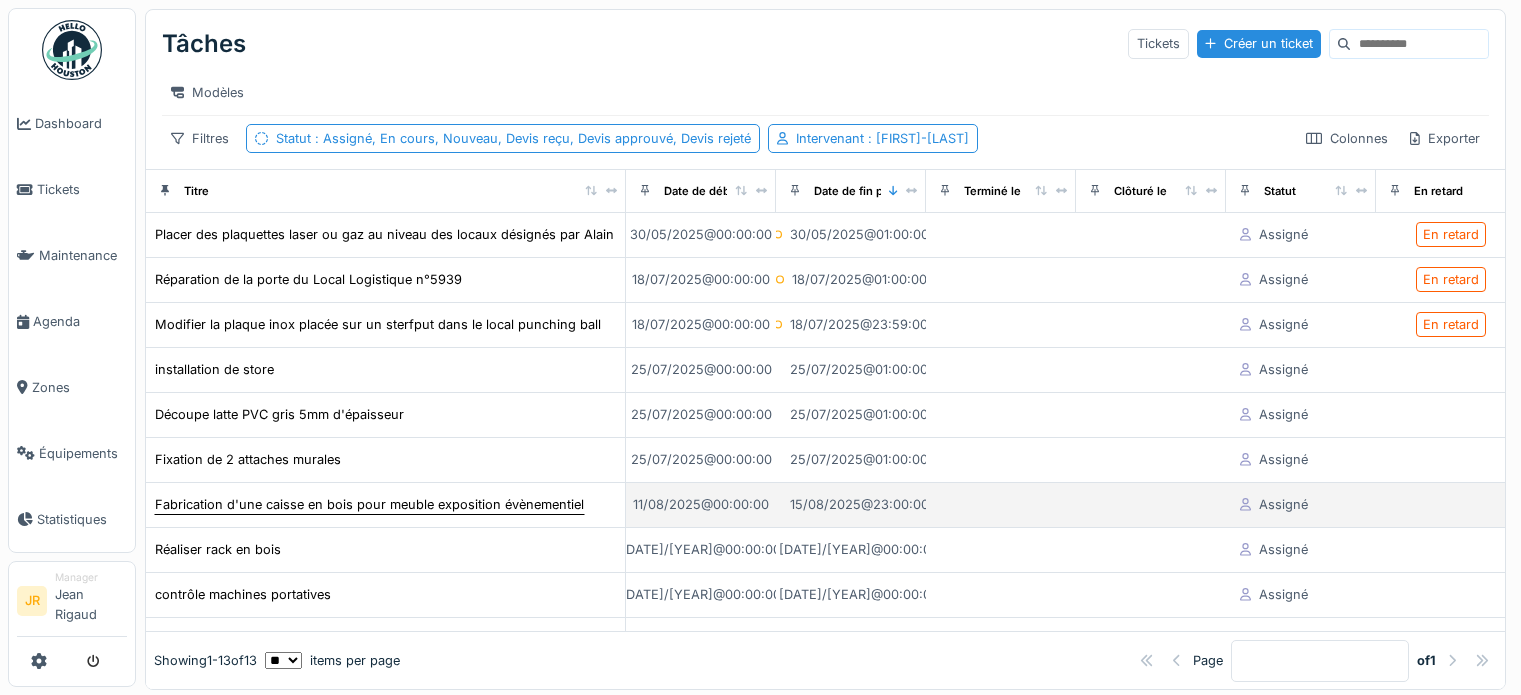 scroll, scrollTop: 0, scrollLeft: 0, axis: both 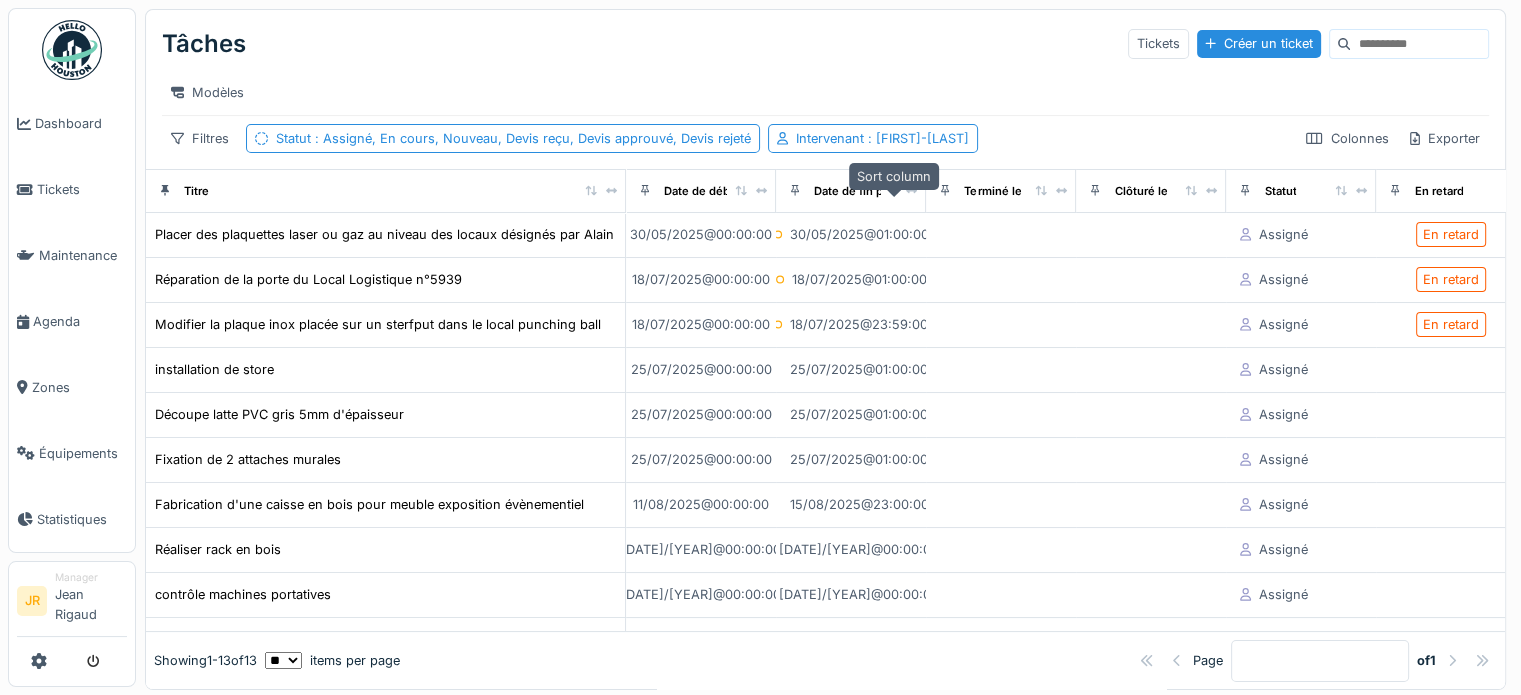 click 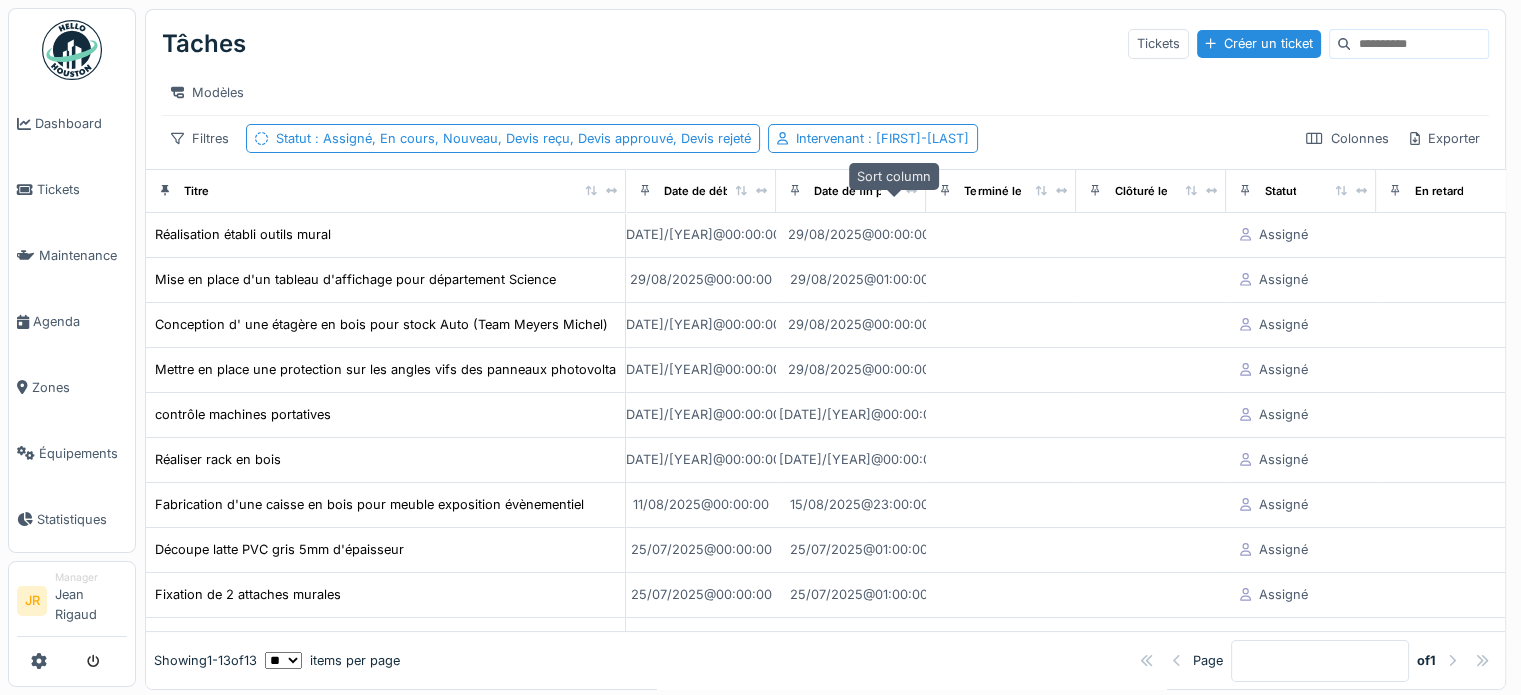 click 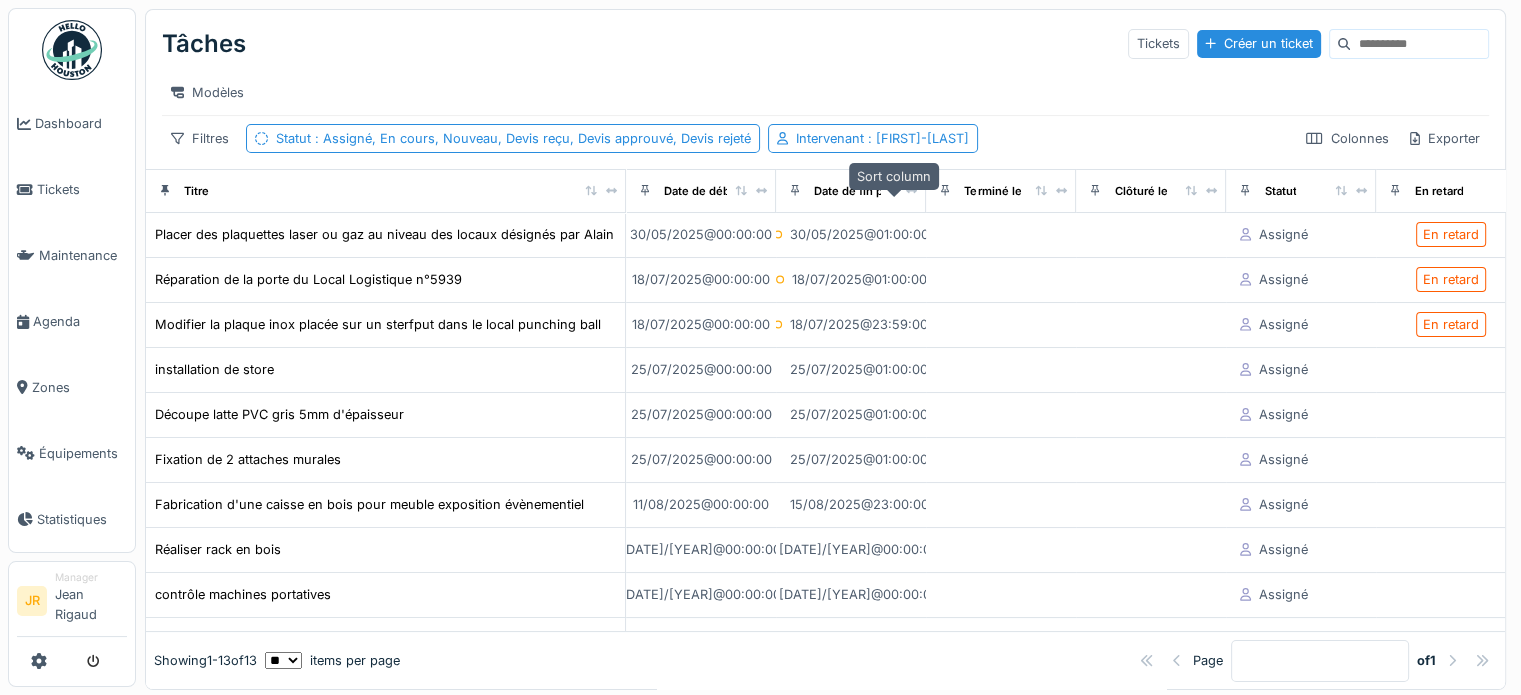 click 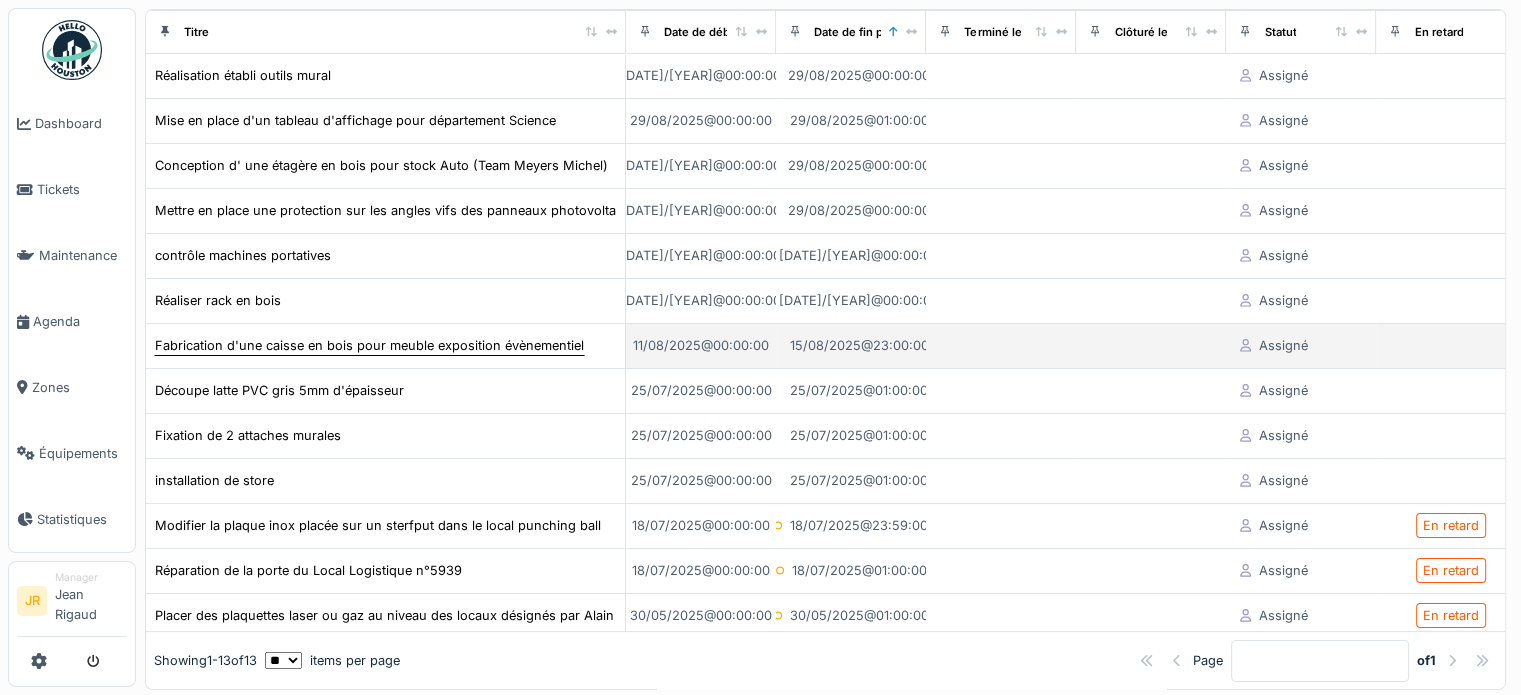 scroll, scrollTop: 192, scrollLeft: 0, axis: vertical 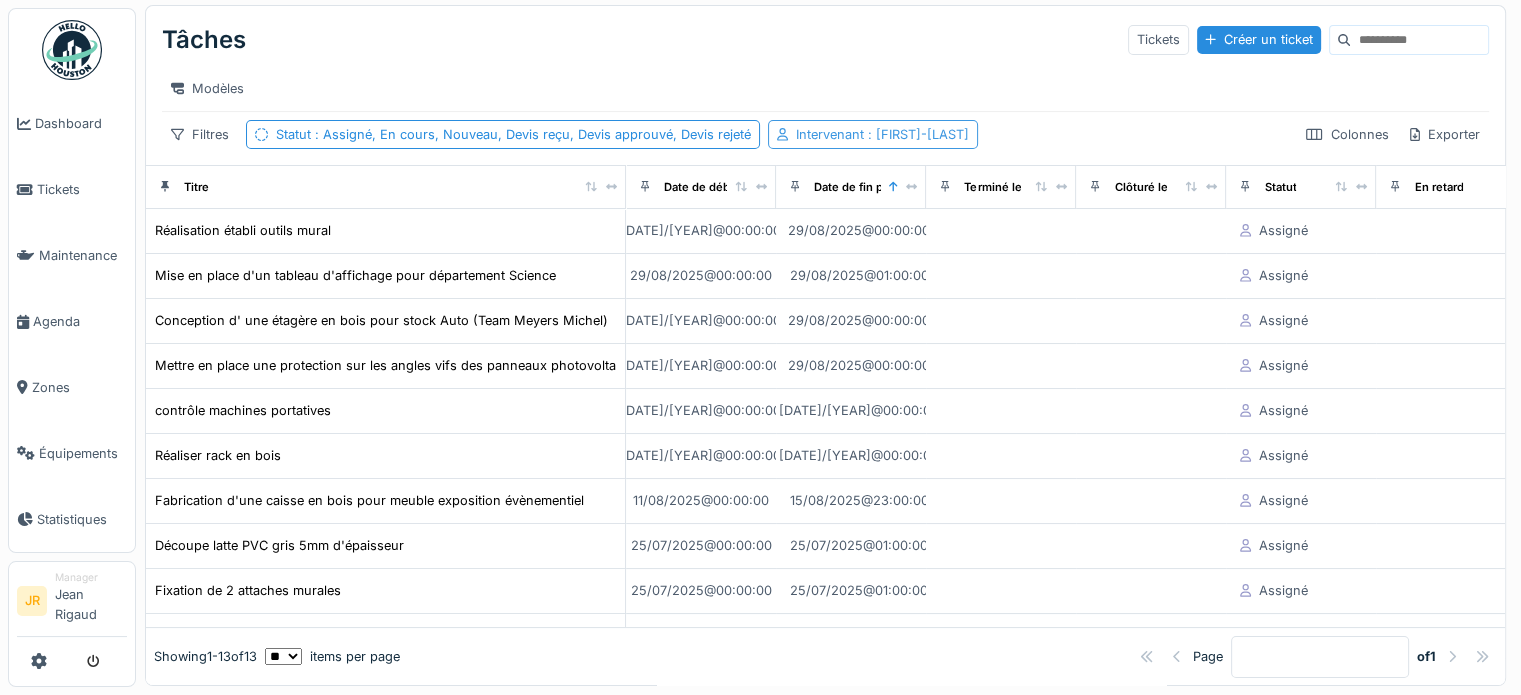 click on ":   Jean-marc Gérardy" at bounding box center (916, 134) 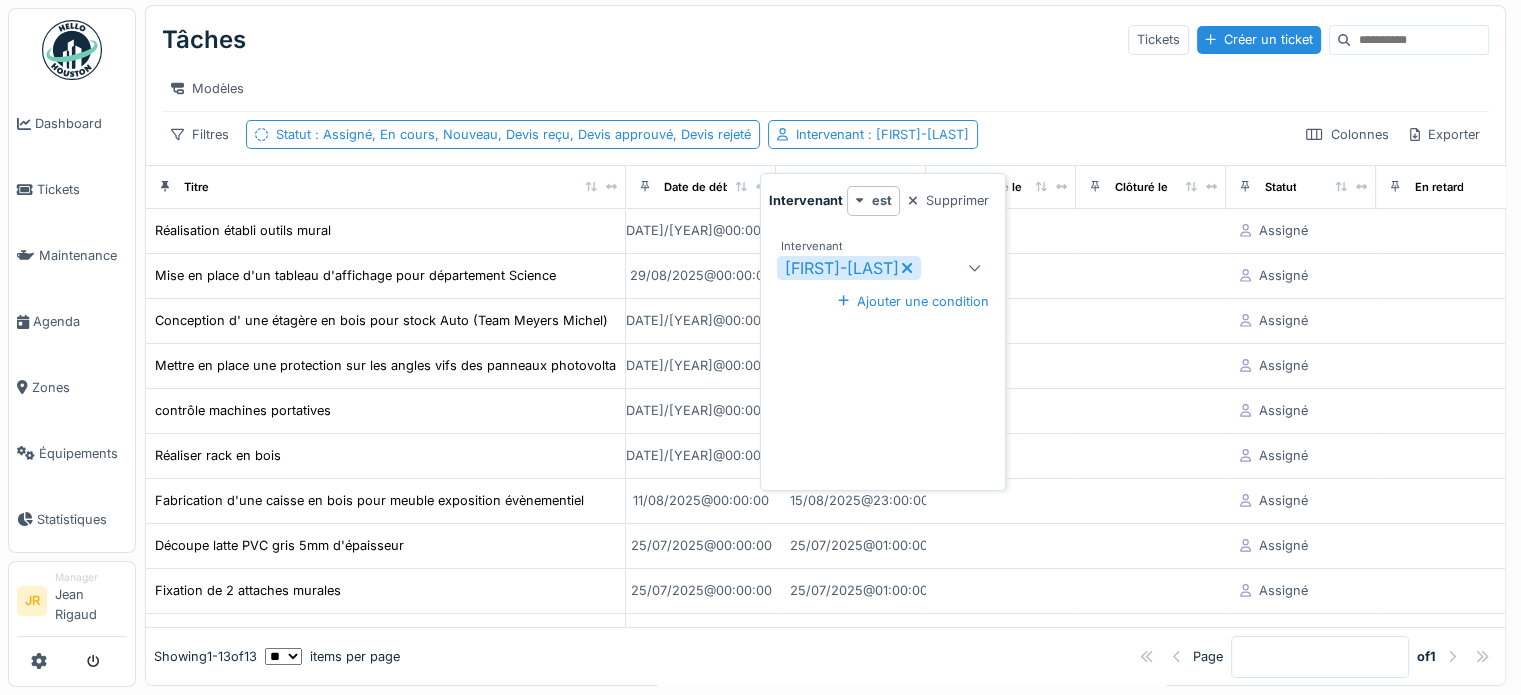 click 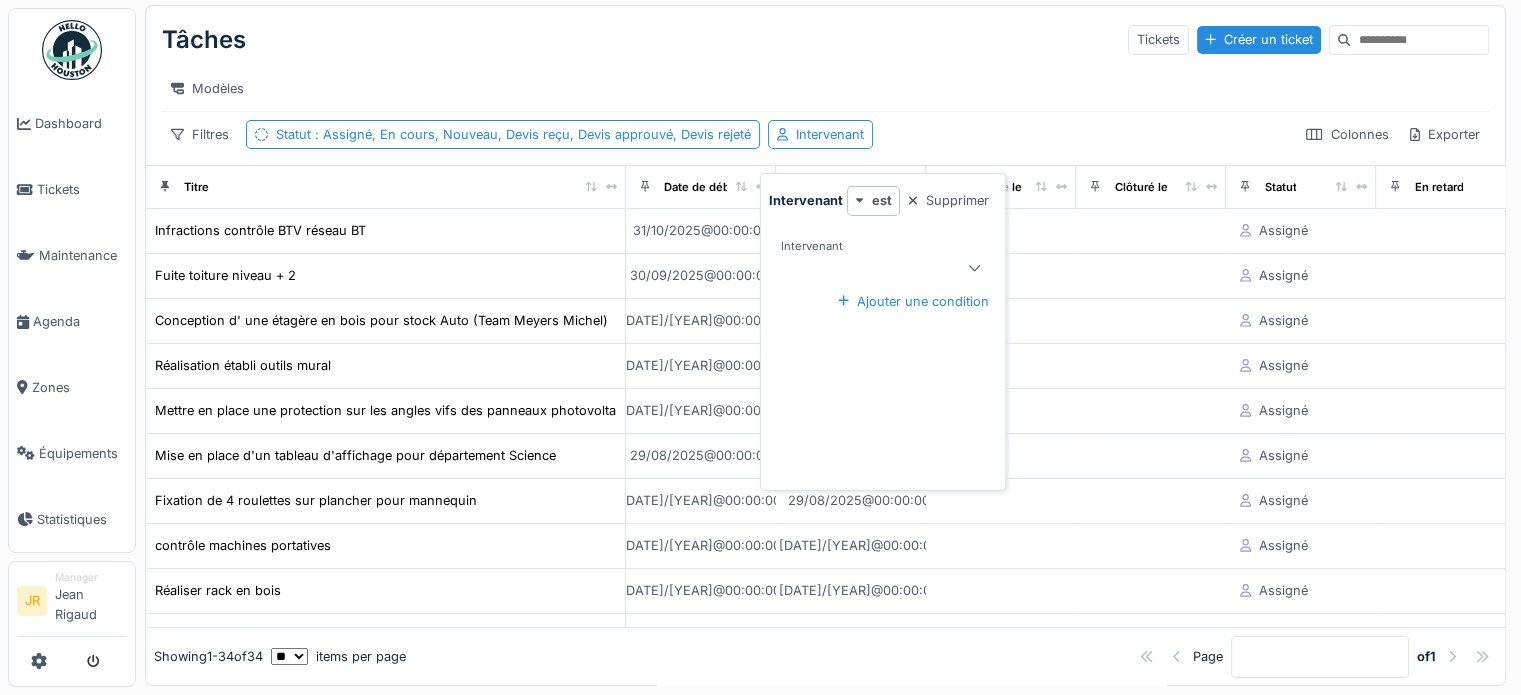 click at bounding box center [872, 268] 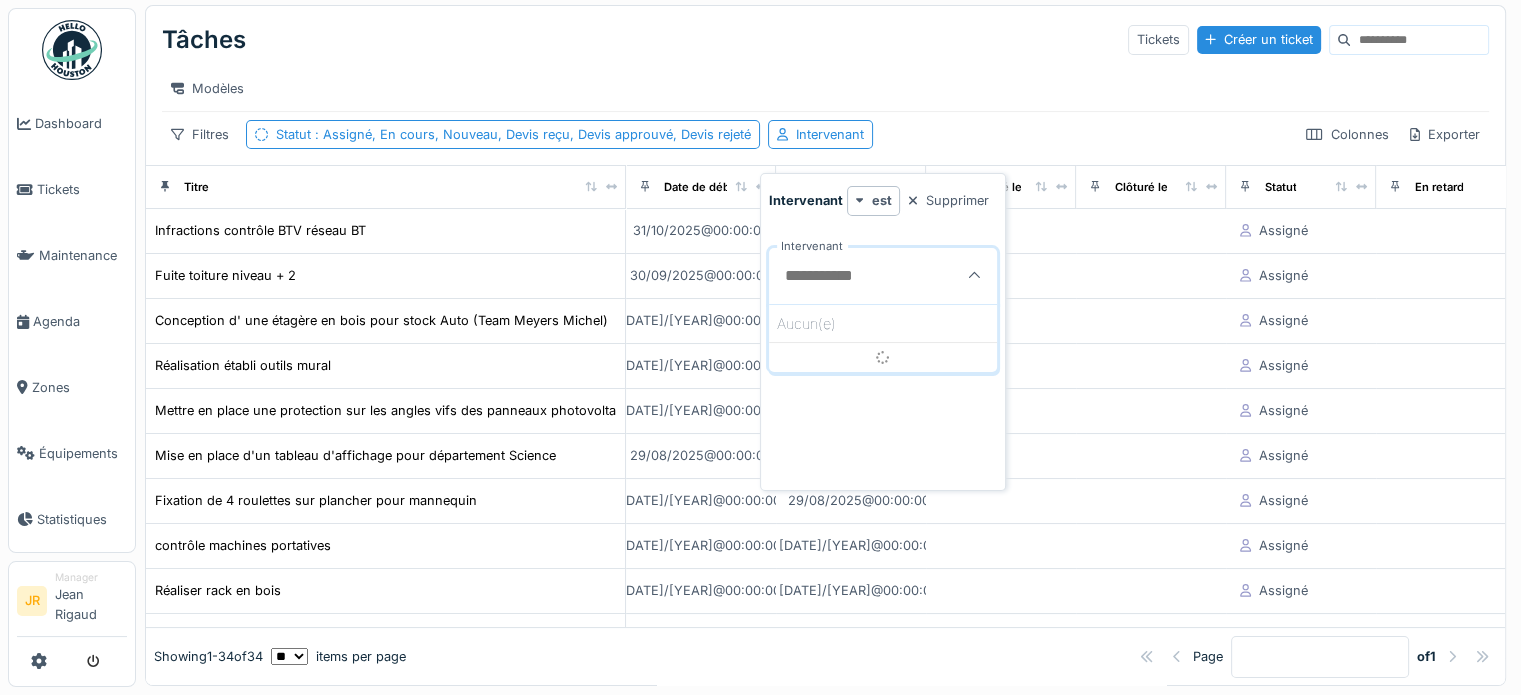 scroll, scrollTop: 0, scrollLeft: 0, axis: both 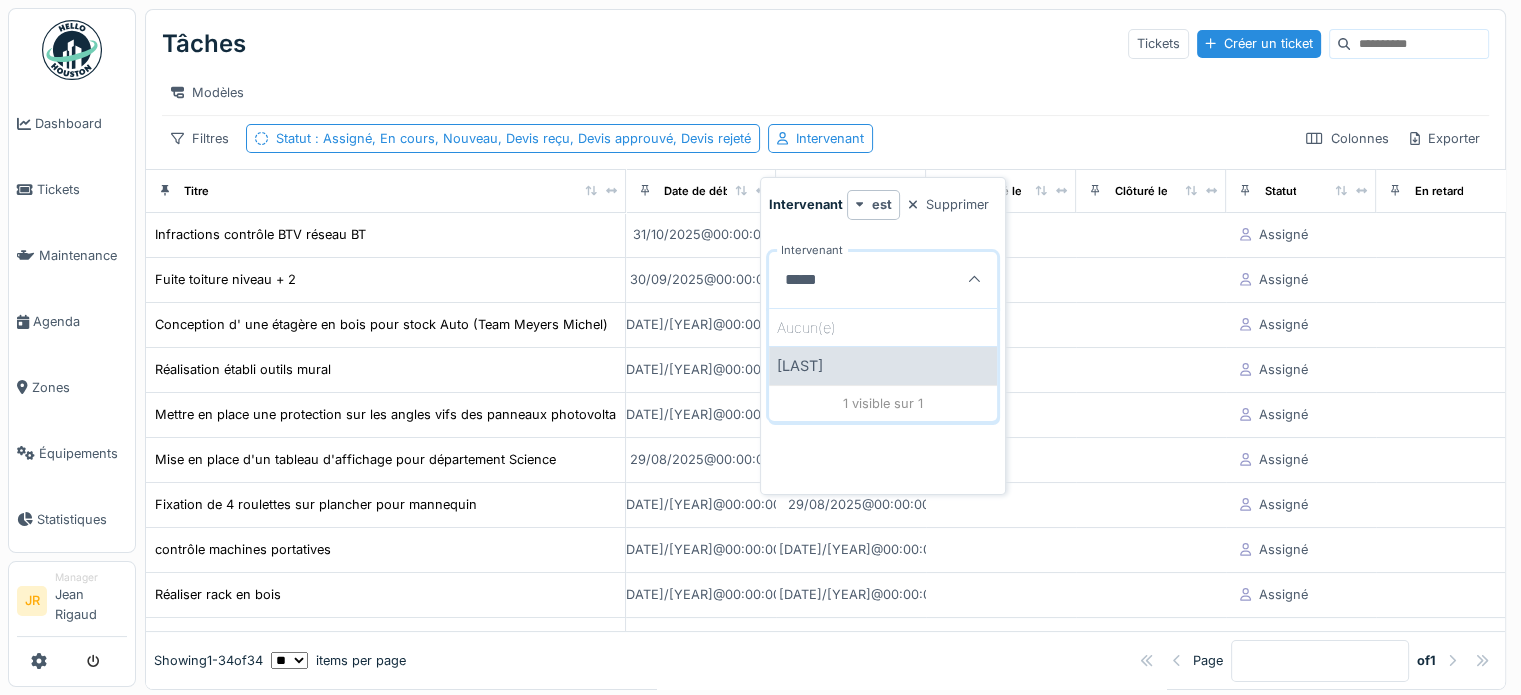 type on "*****" 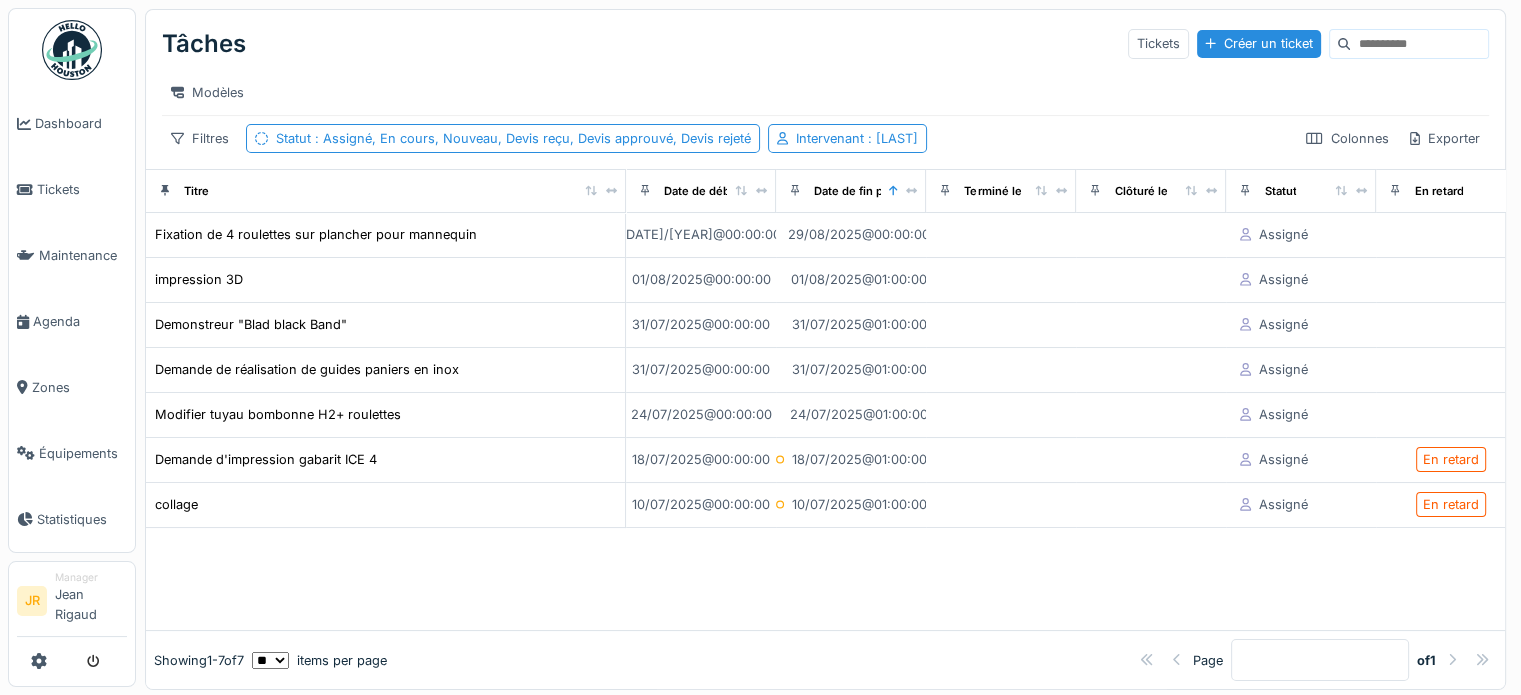 click at bounding box center (825, 579) 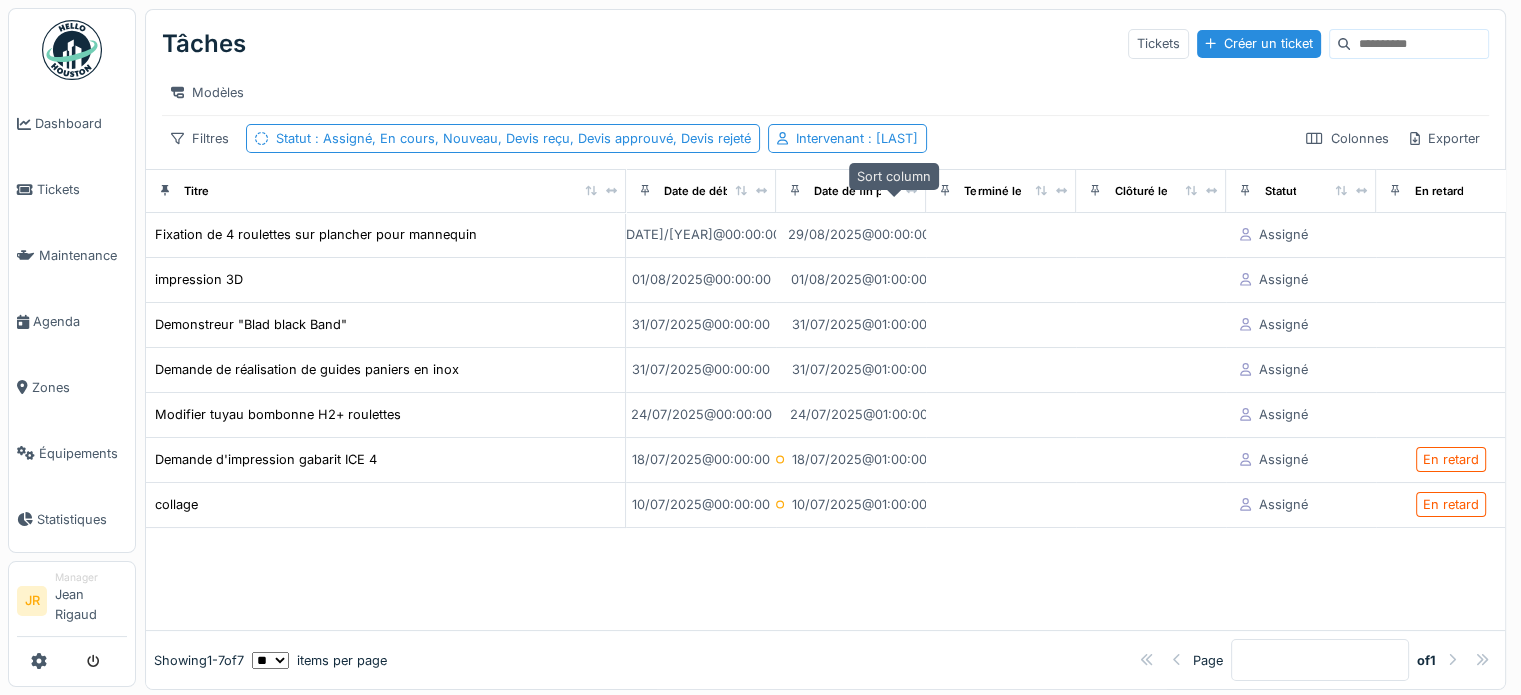 click 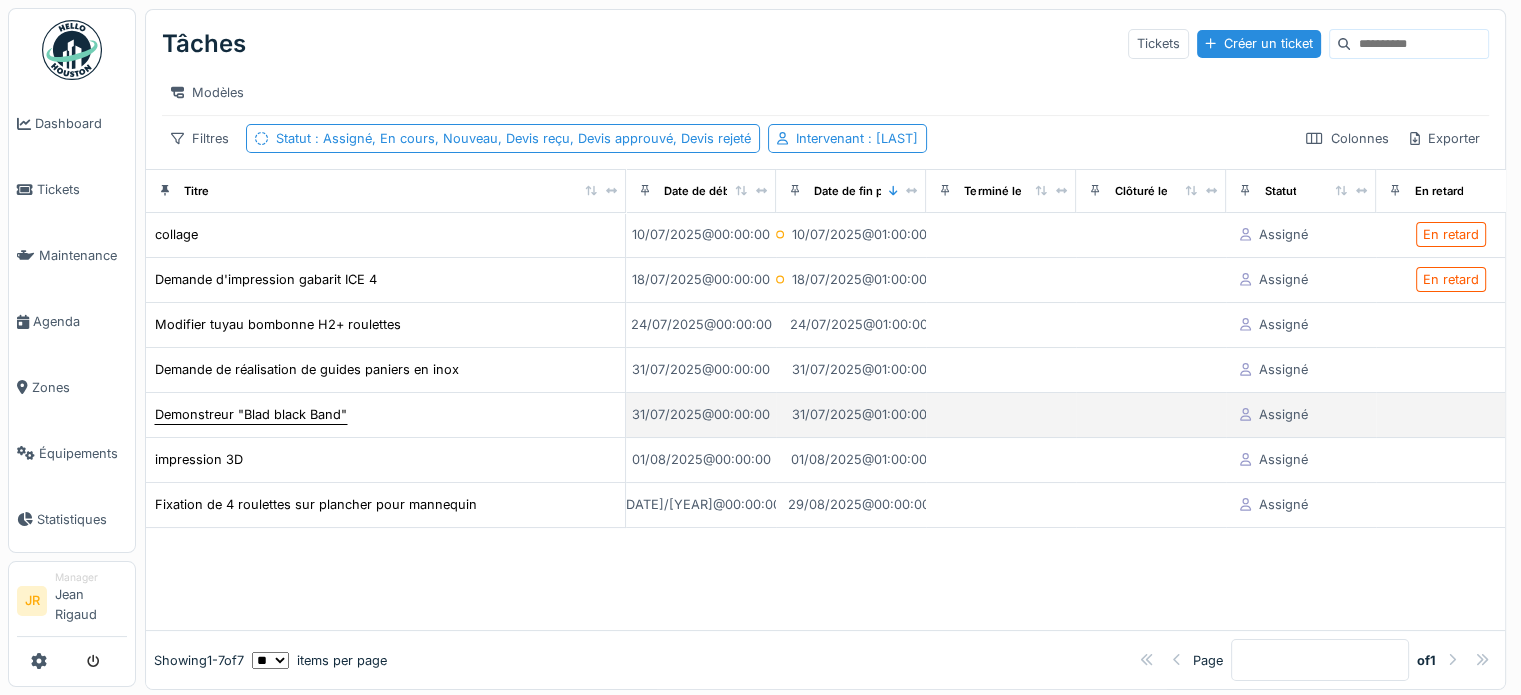click on "Demonstreur "Blad black Band"" at bounding box center [251, 414] 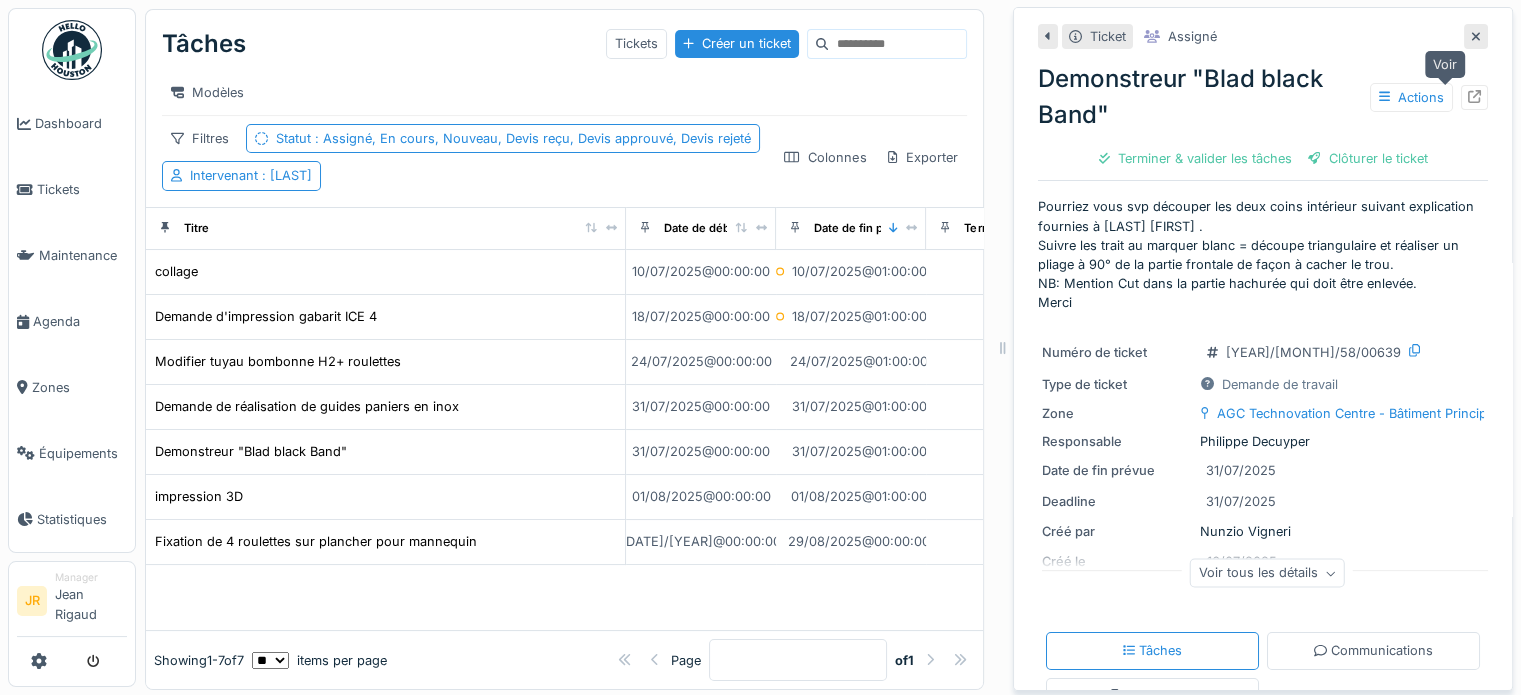 click 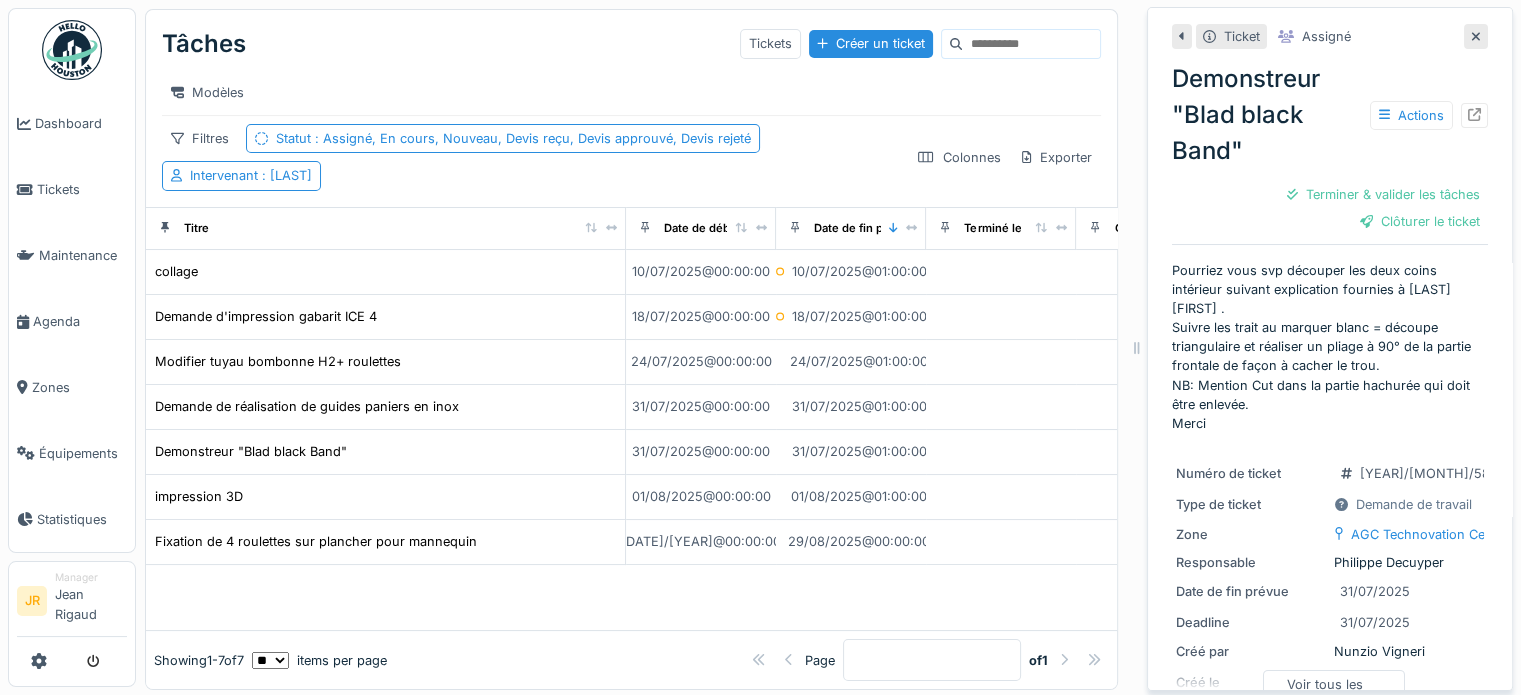drag, startPoint x: 988, startPoint y: 346, endPoint x: 1122, endPoint y: 337, distance: 134.3019 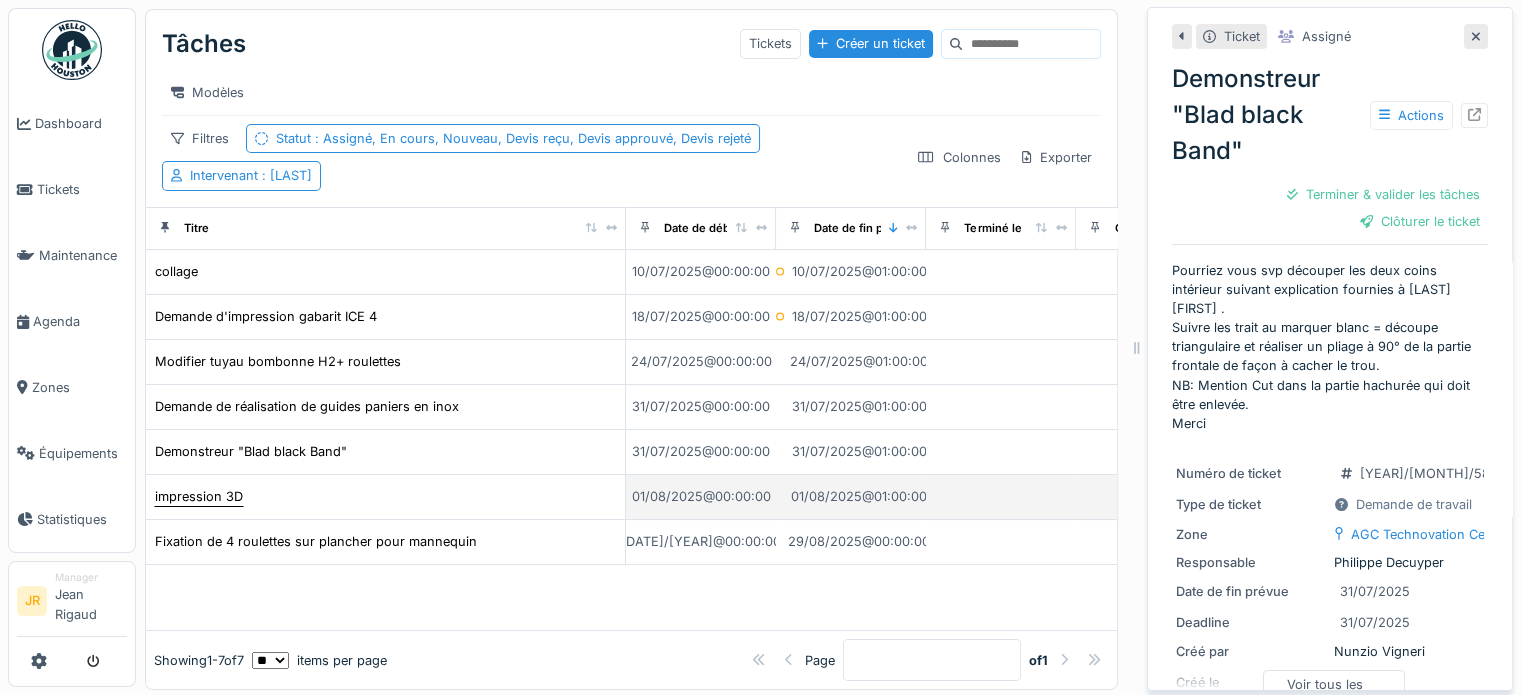click on "impression 3D" at bounding box center [199, 496] 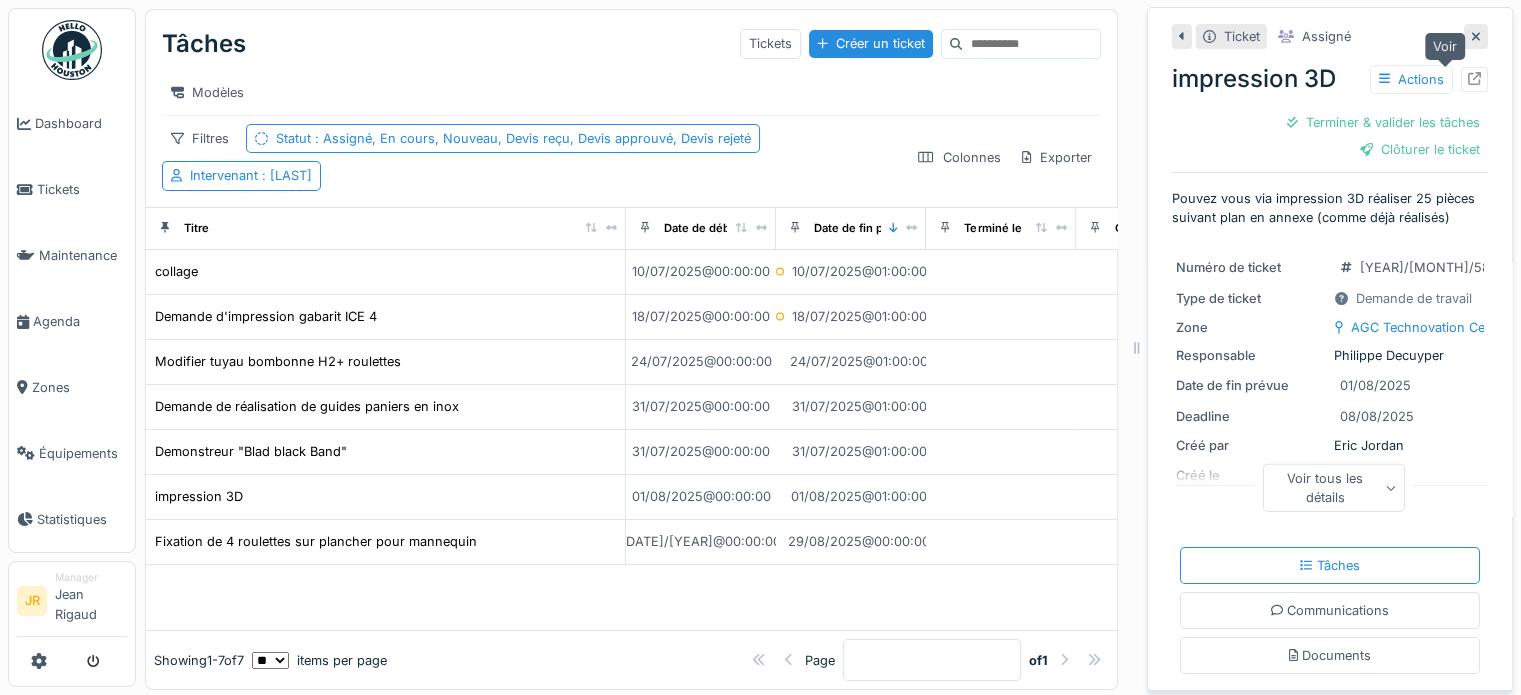 click 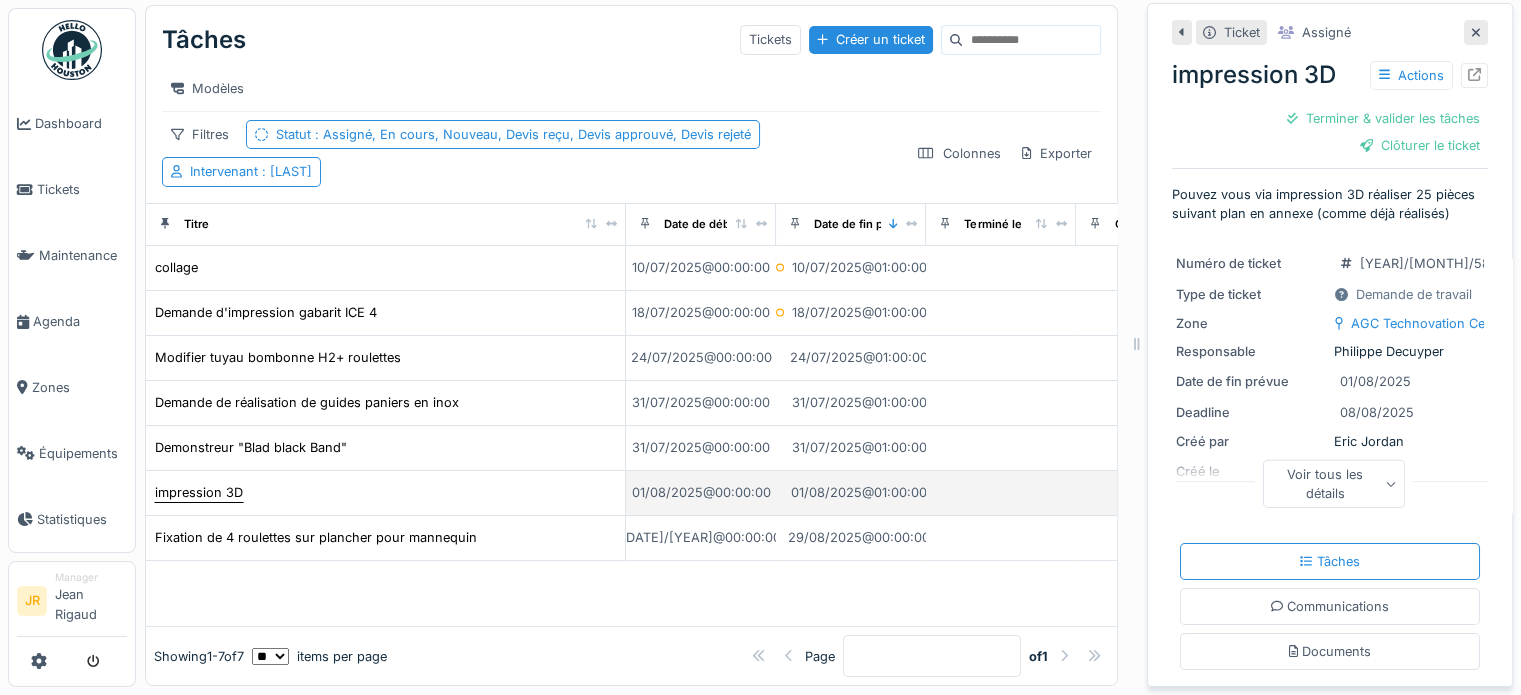 scroll, scrollTop: 0, scrollLeft: 0, axis: both 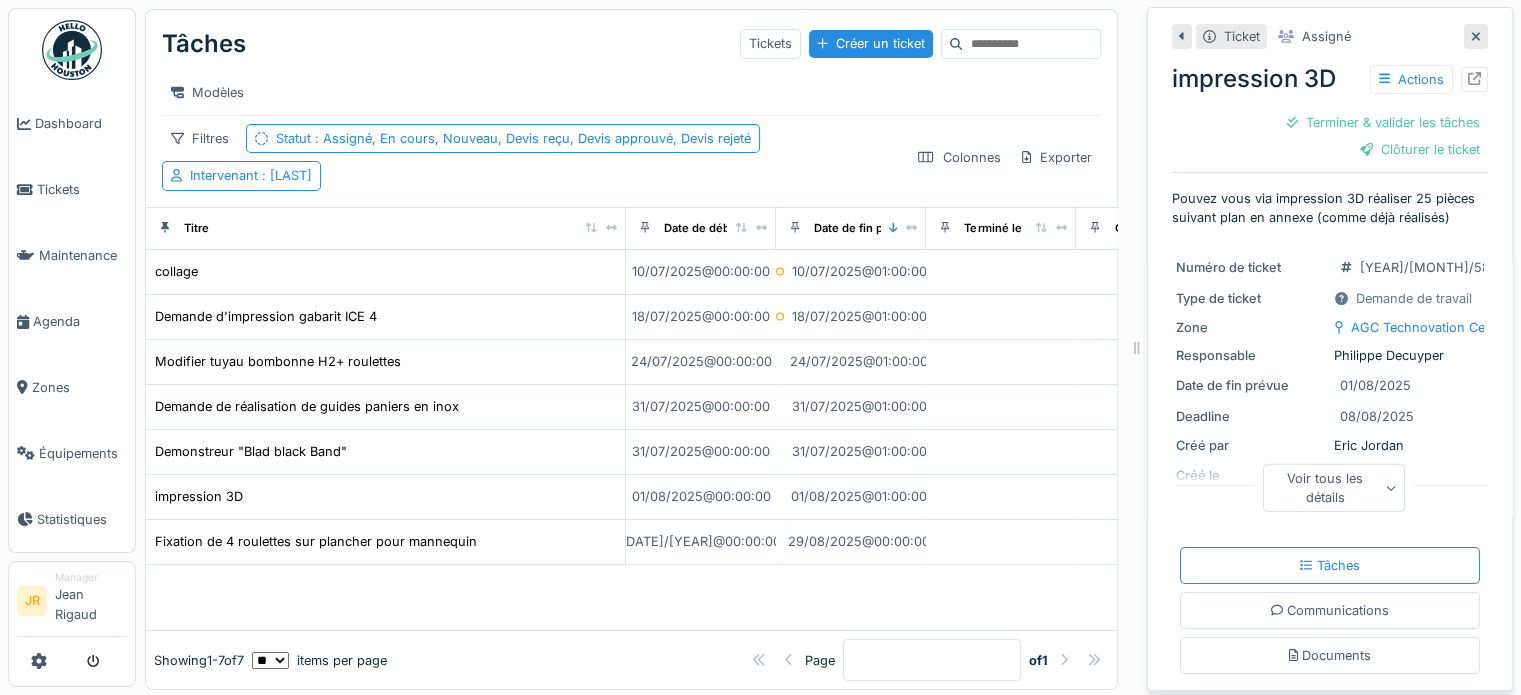 click at bounding box center [72, 50] 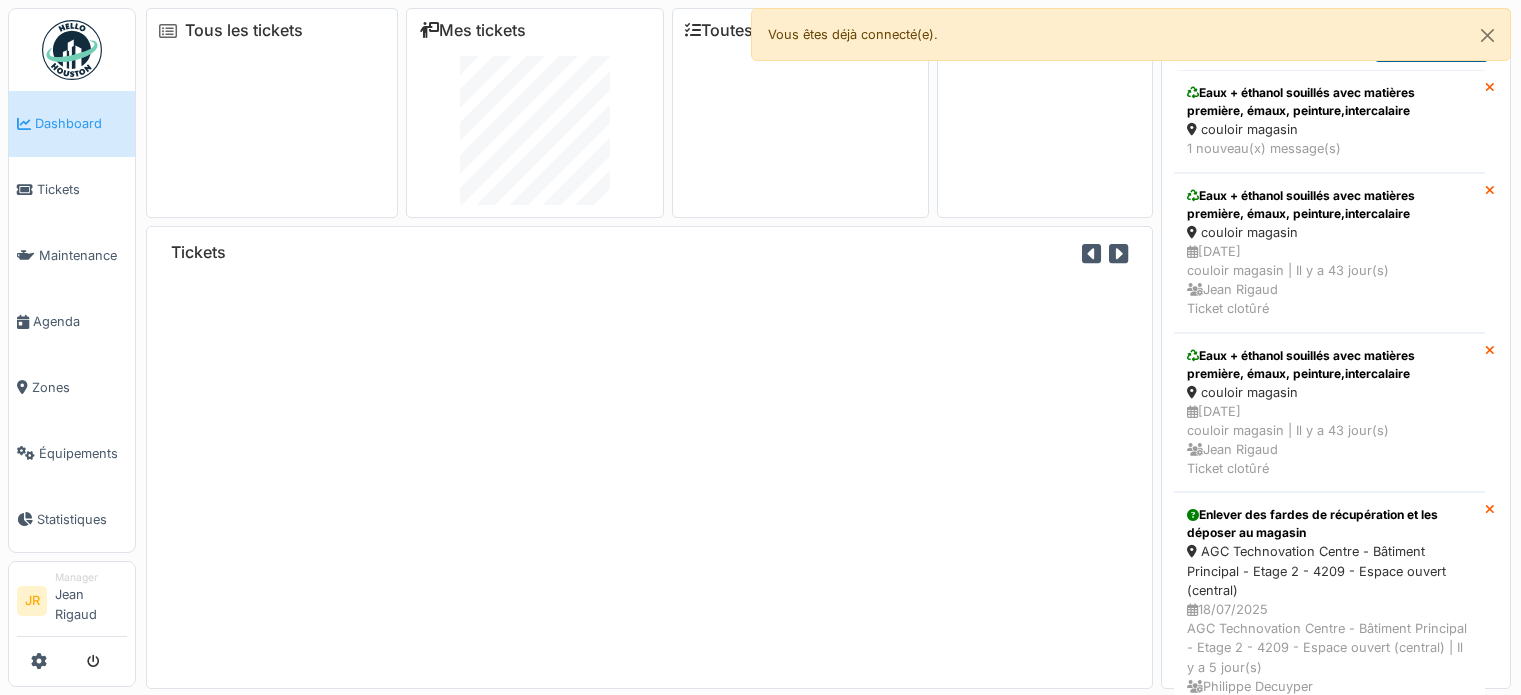 click at bounding box center (1487, 35) 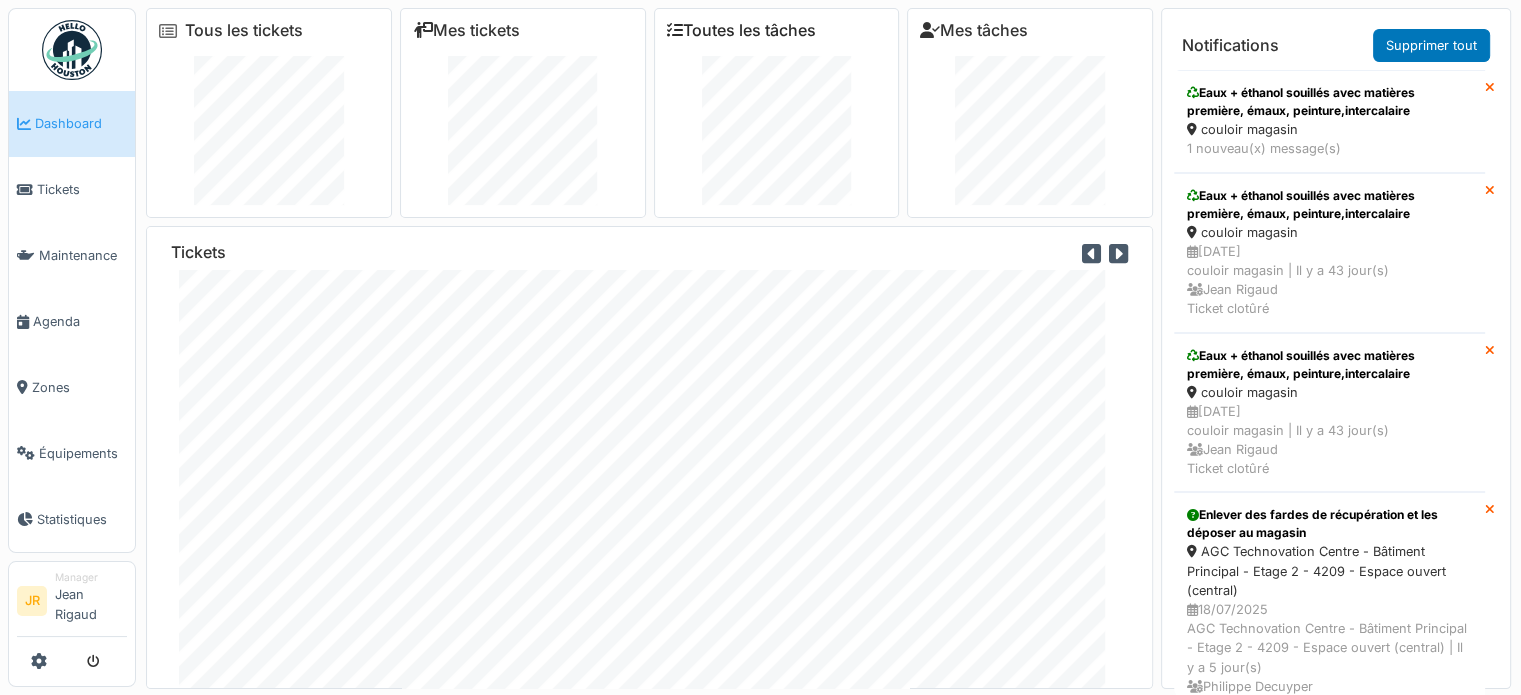 click on "Toutes les tâches" at bounding box center [741, 30] 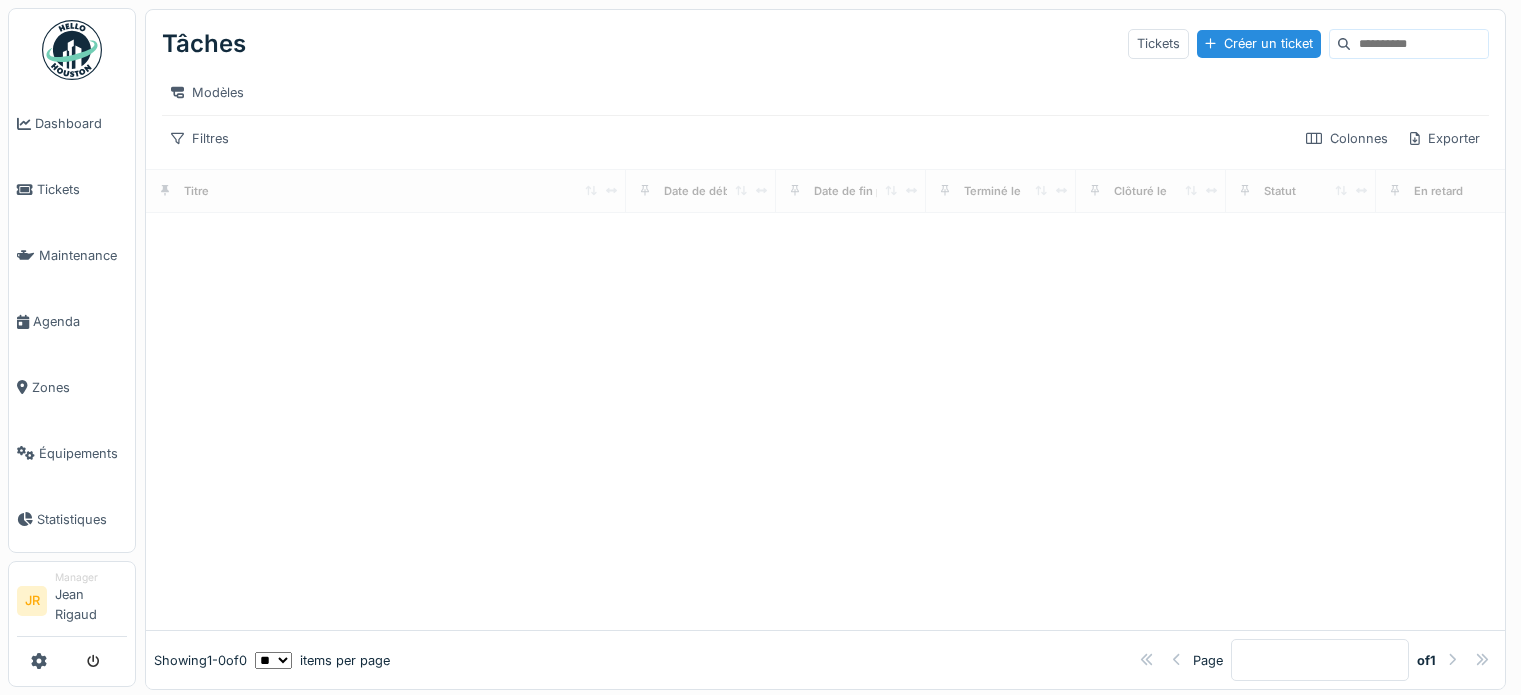 scroll, scrollTop: 0, scrollLeft: 0, axis: both 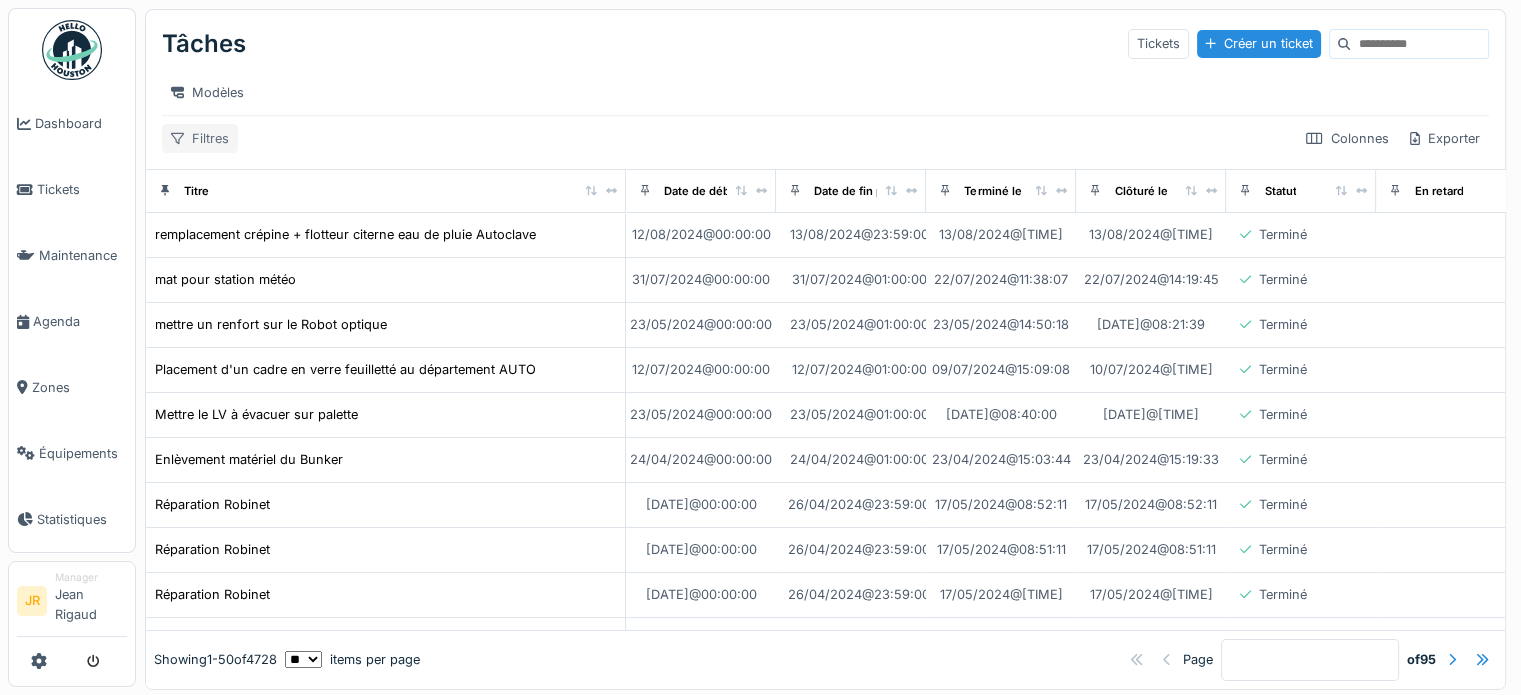 click on "Filtres" at bounding box center (200, 138) 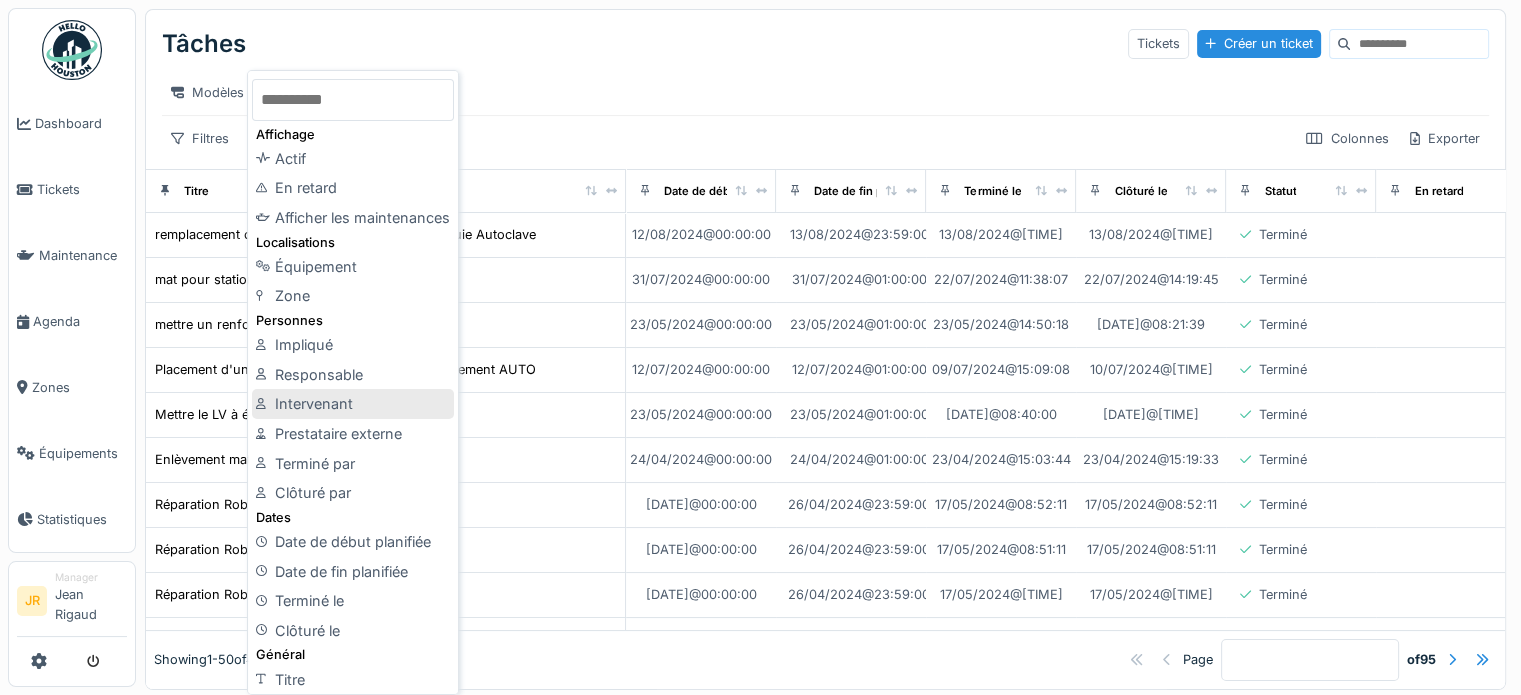 click on "Intervenant" at bounding box center [353, 404] 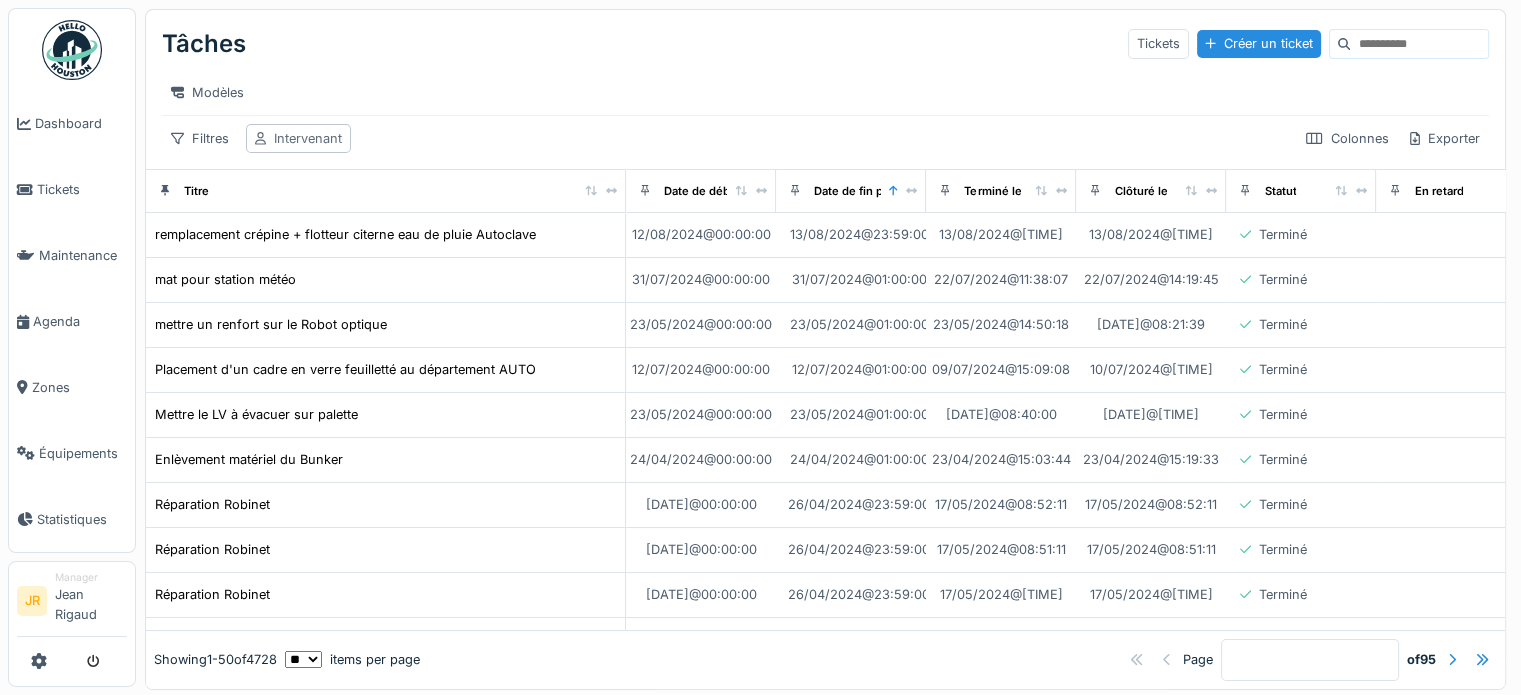 click on "Intervenant" at bounding box center (308, 138) 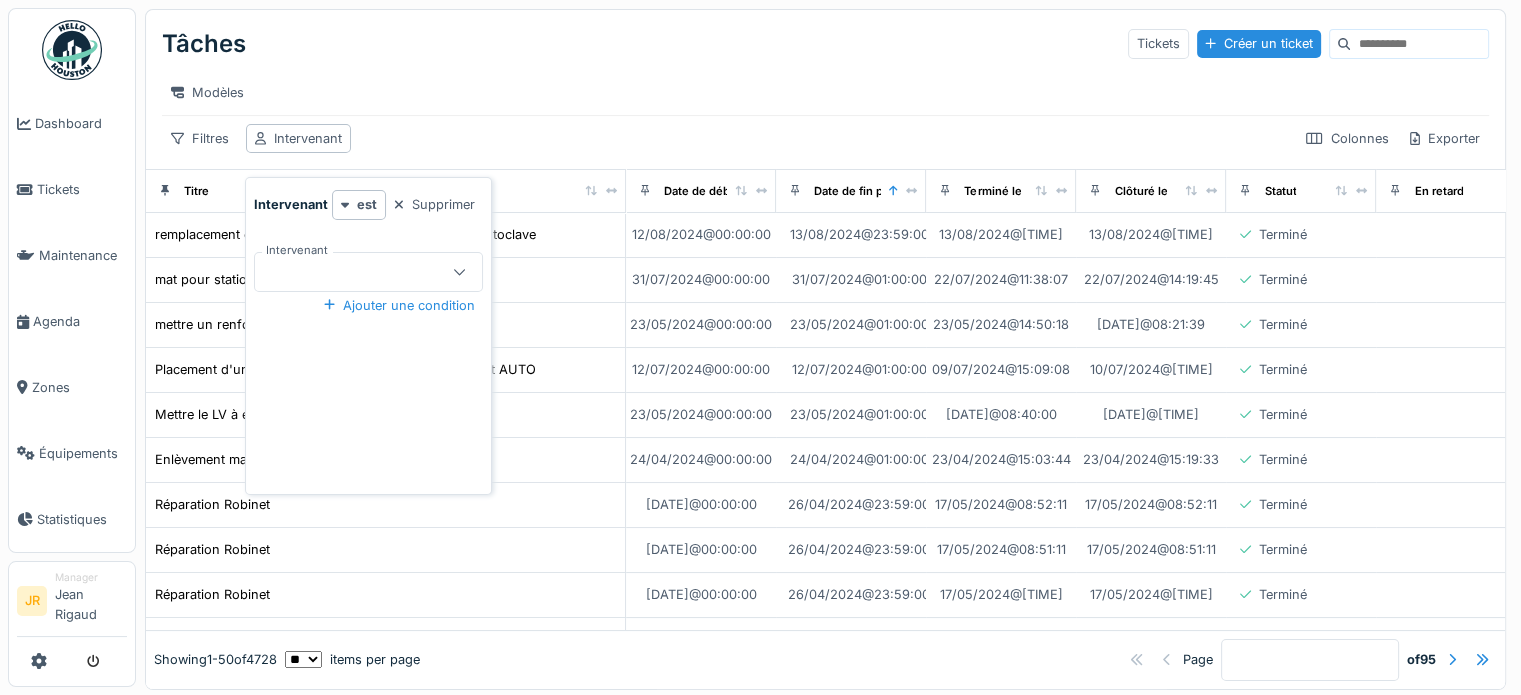 click at bounding box center [357, 272] 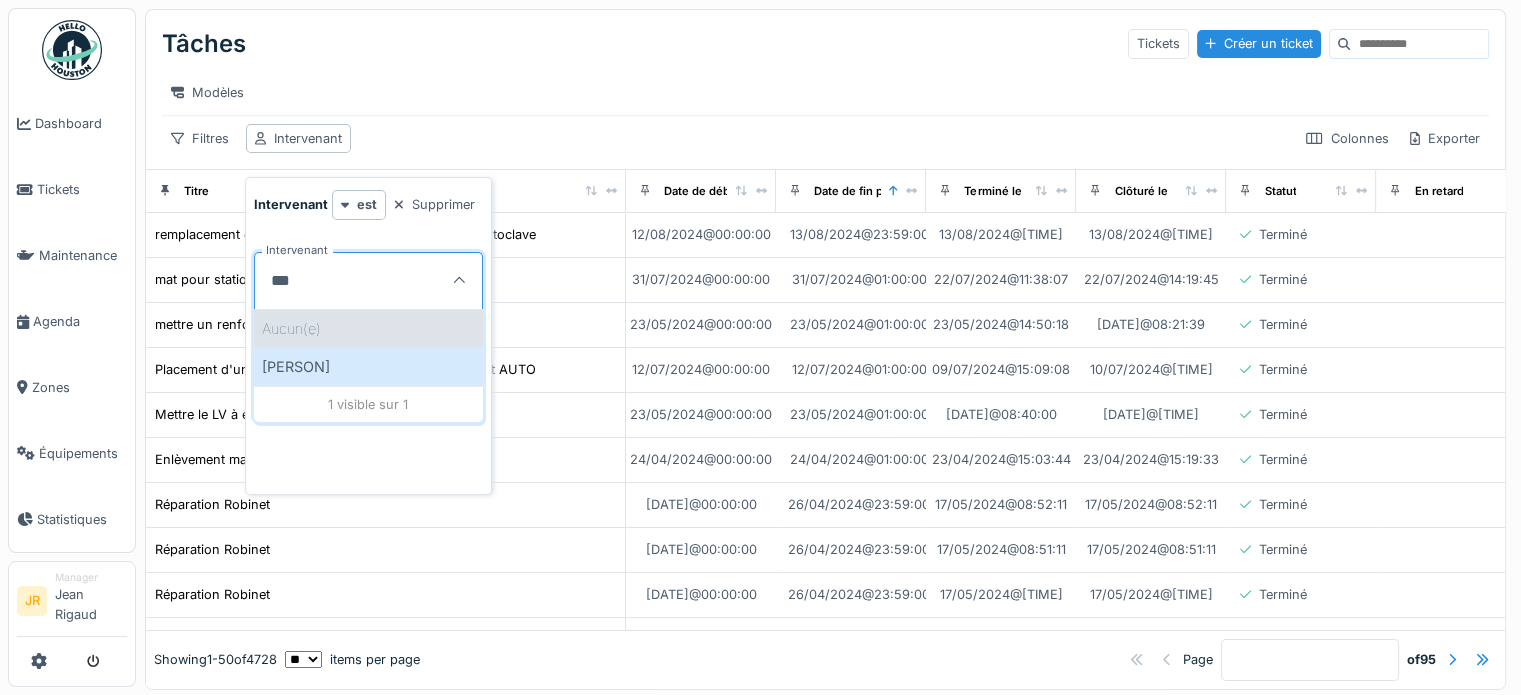 type on "***" 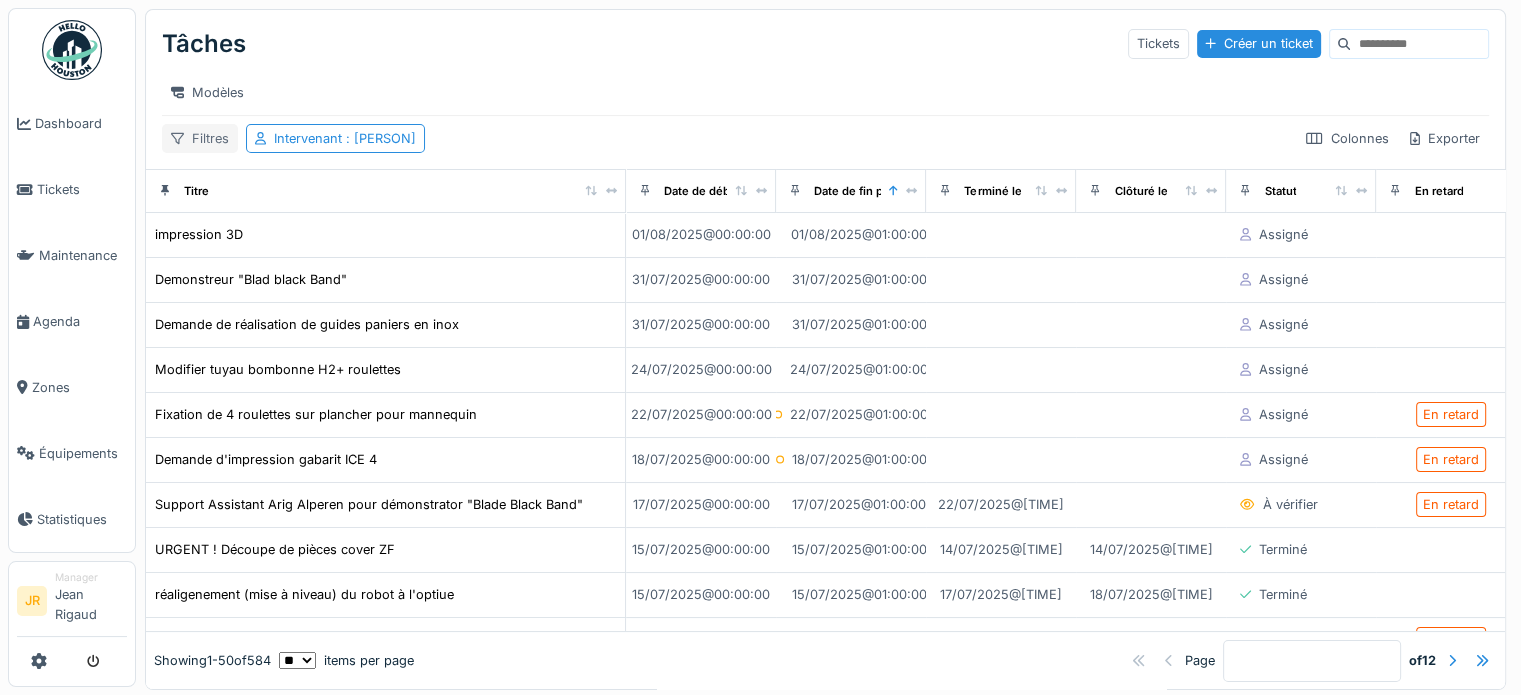 click 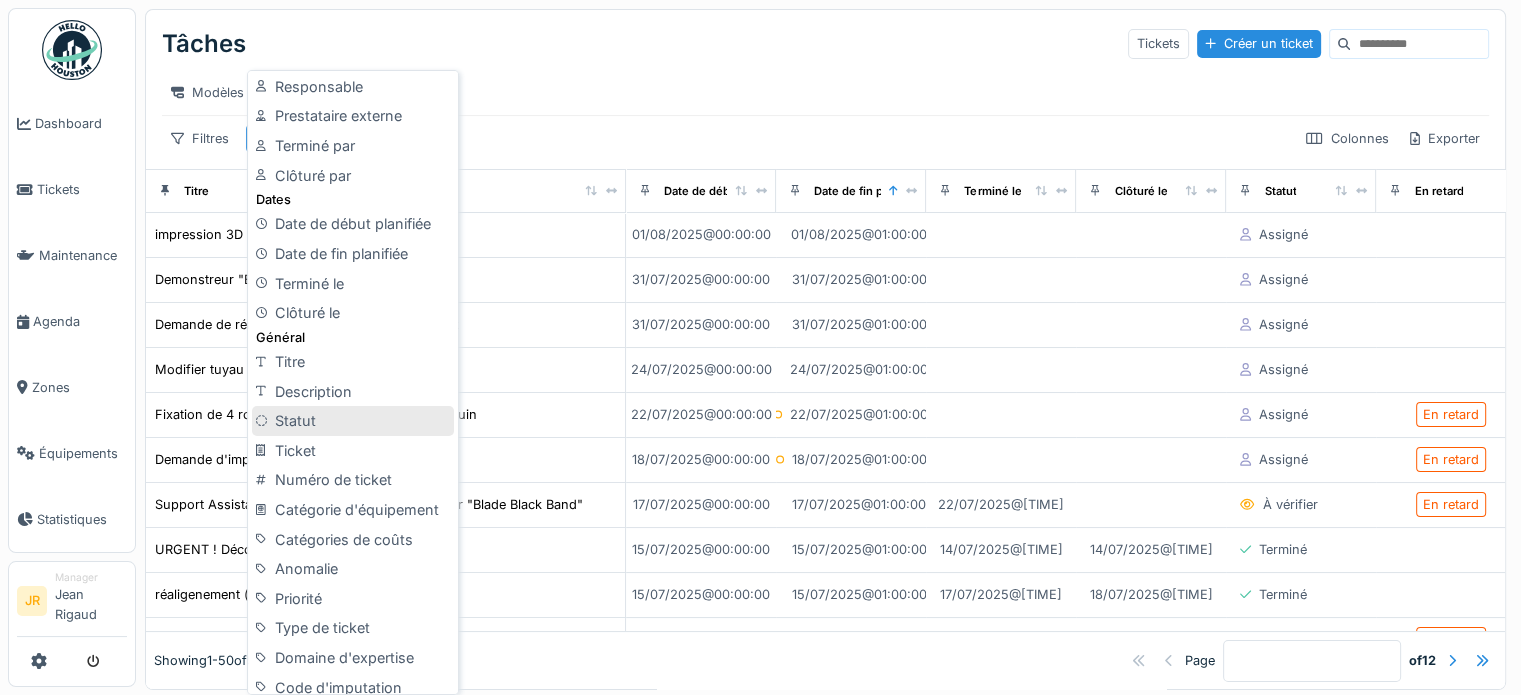 scroll, scrollTop: 300, scrollLeft: 0, axis: vertical 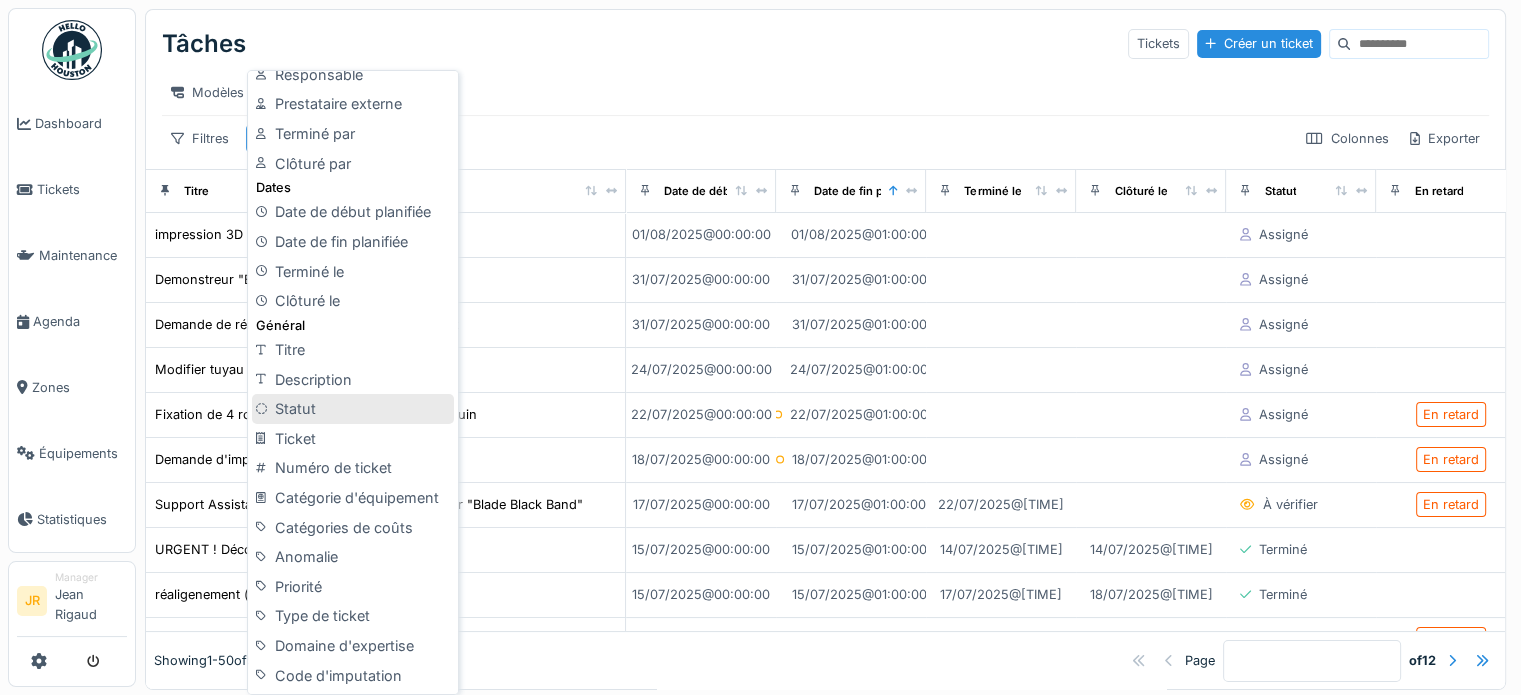 click on "Statut" at bounding box center (353, 409) 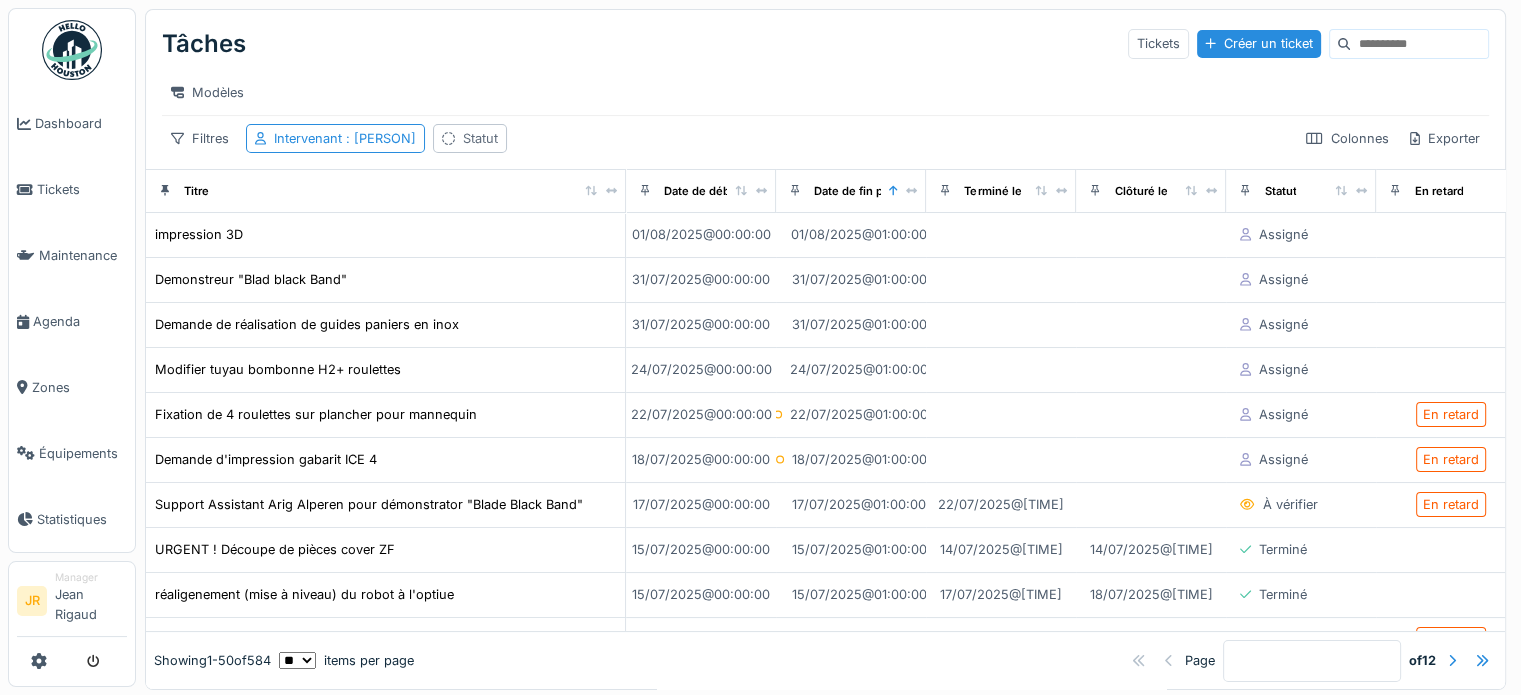 click on "Statut" at bounding box center [480, 138] 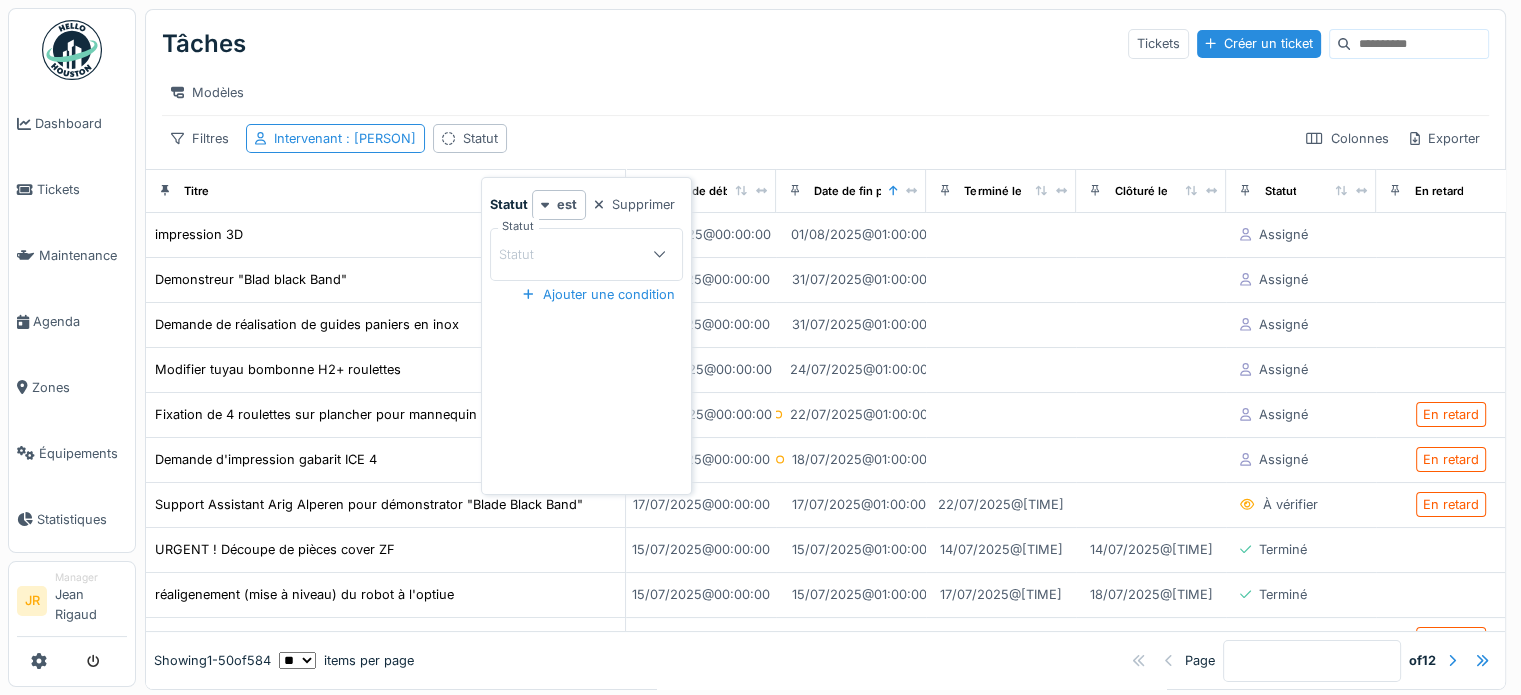 click on "Statut" at bounding box center (577, 254) 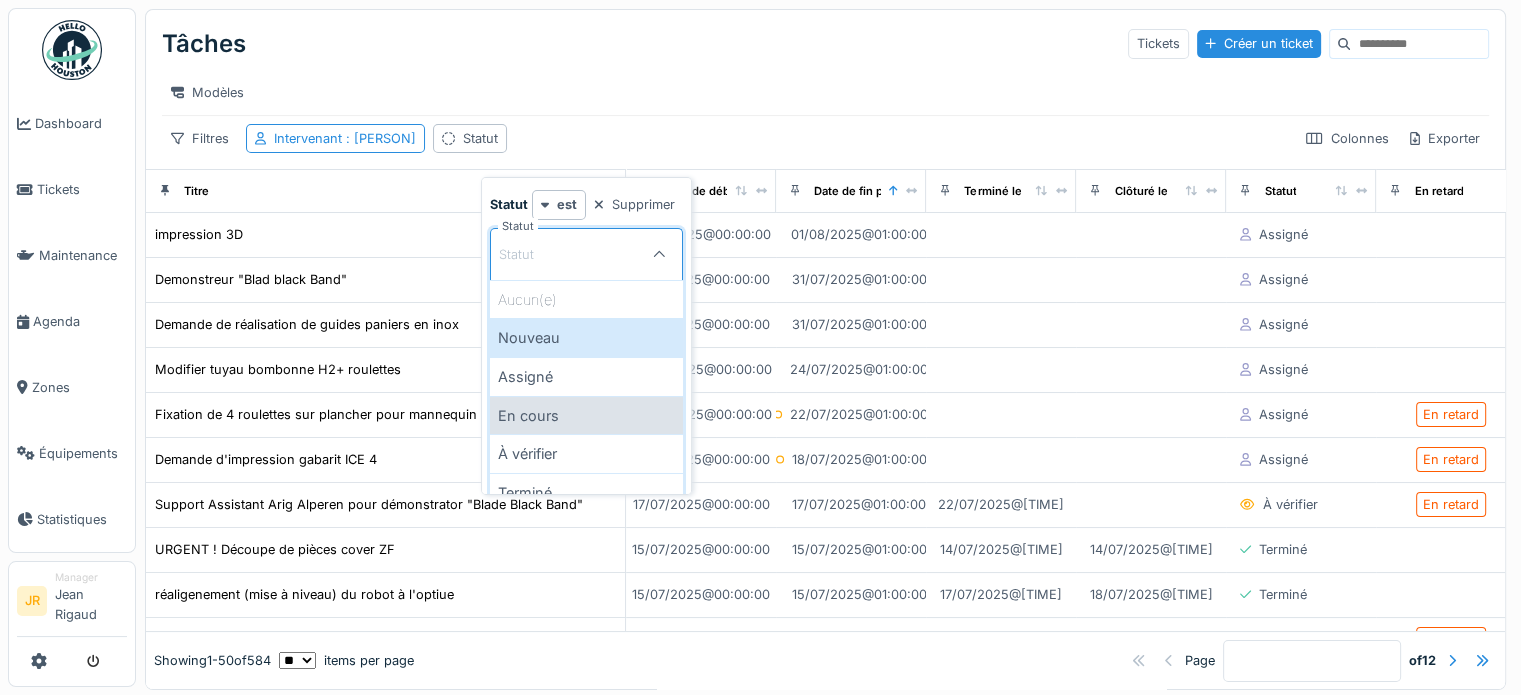 click on "Assigné" at bounding box center [586, 376] 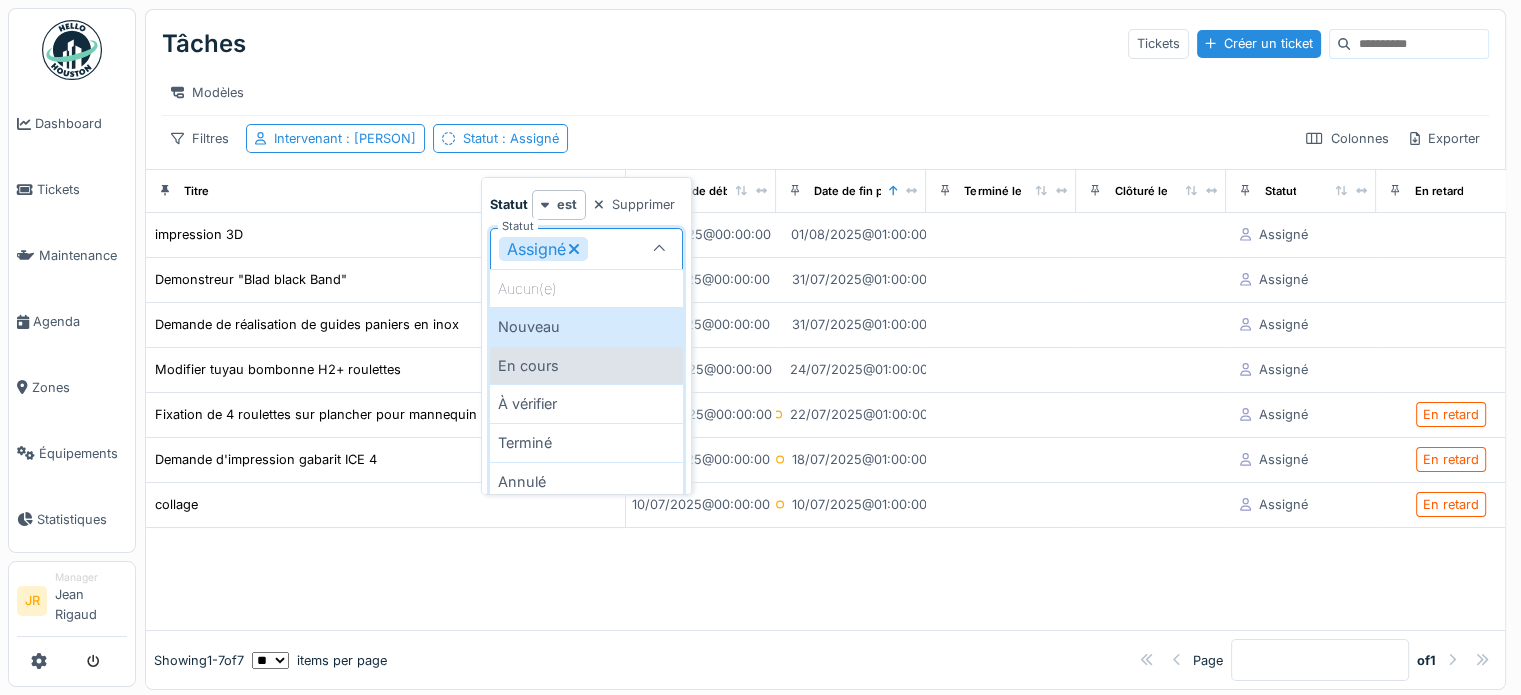 click on "En cours" at bounding box center [586, 365] 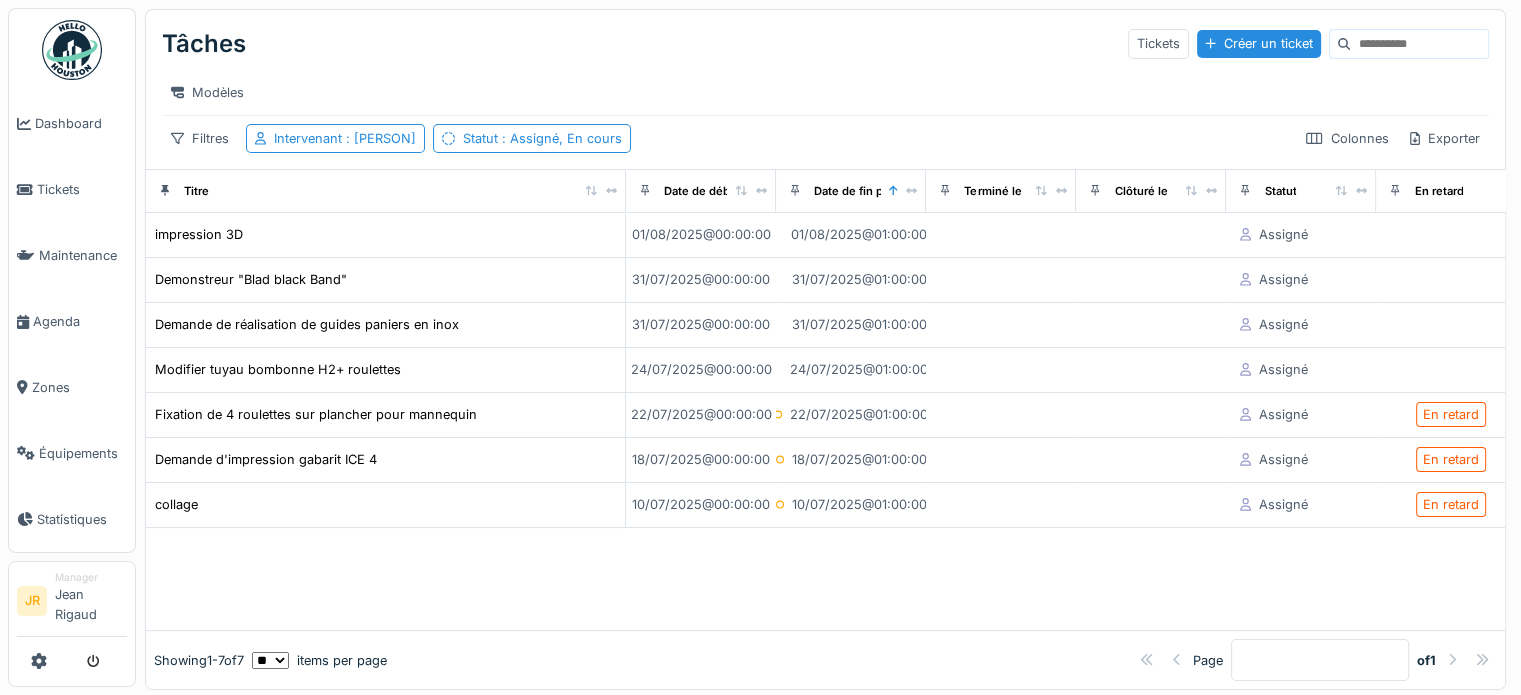 click on "Modèles" at bounding box center [825, 92] 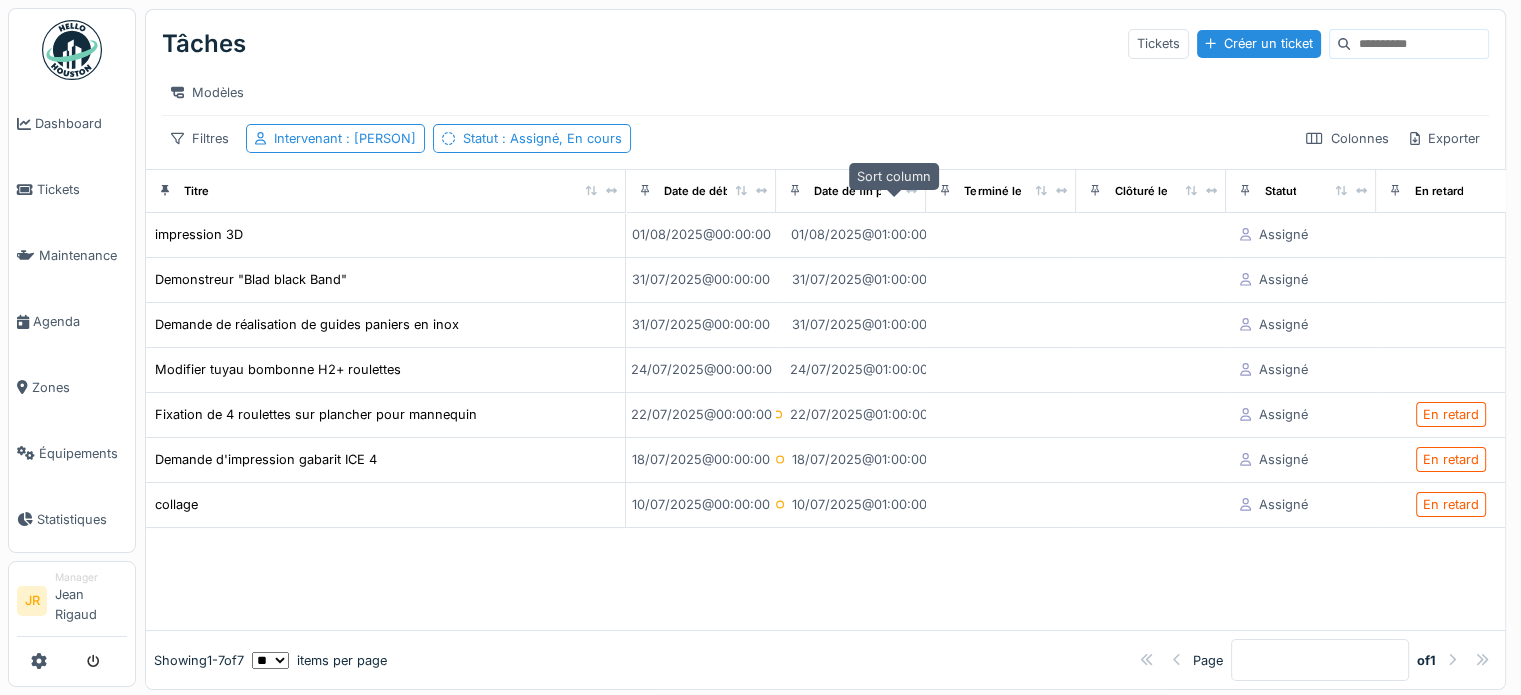 click 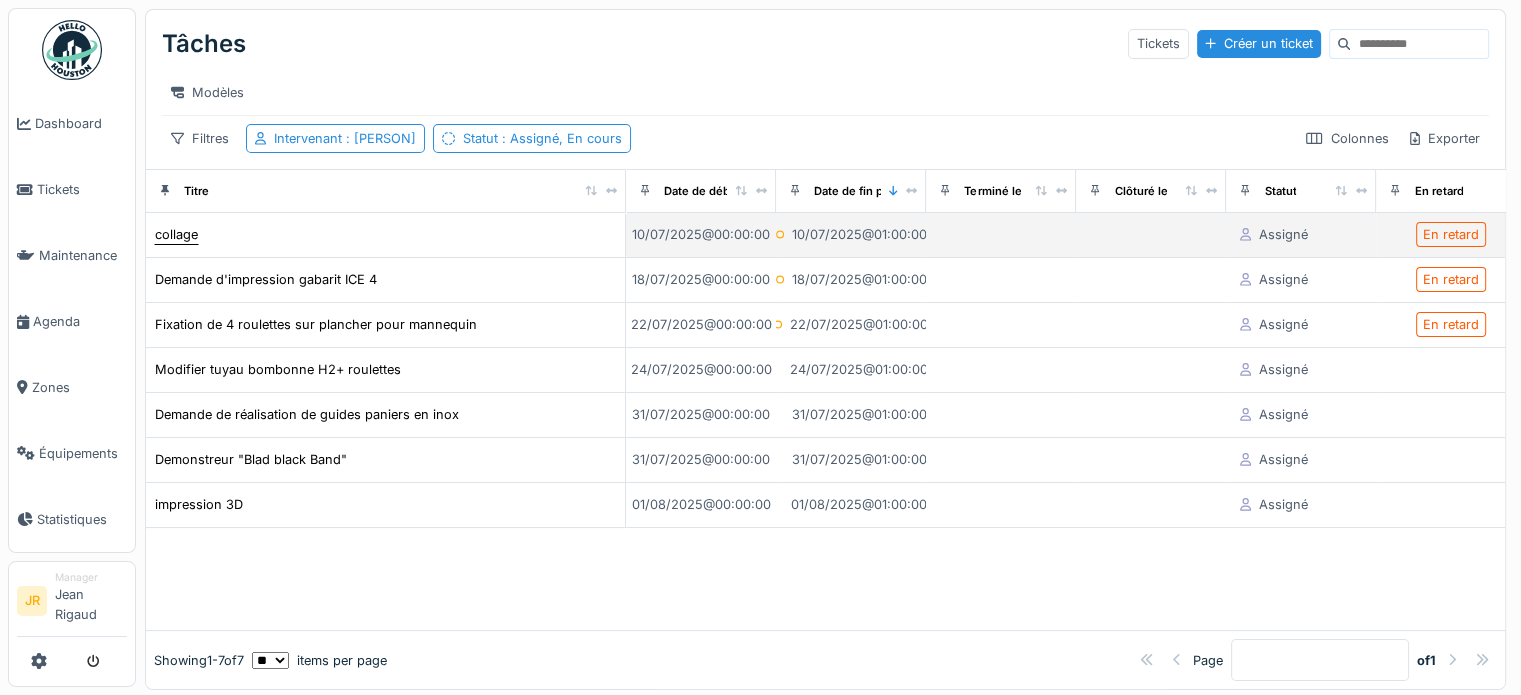 click on "collage" at bounding box center (176, 234) 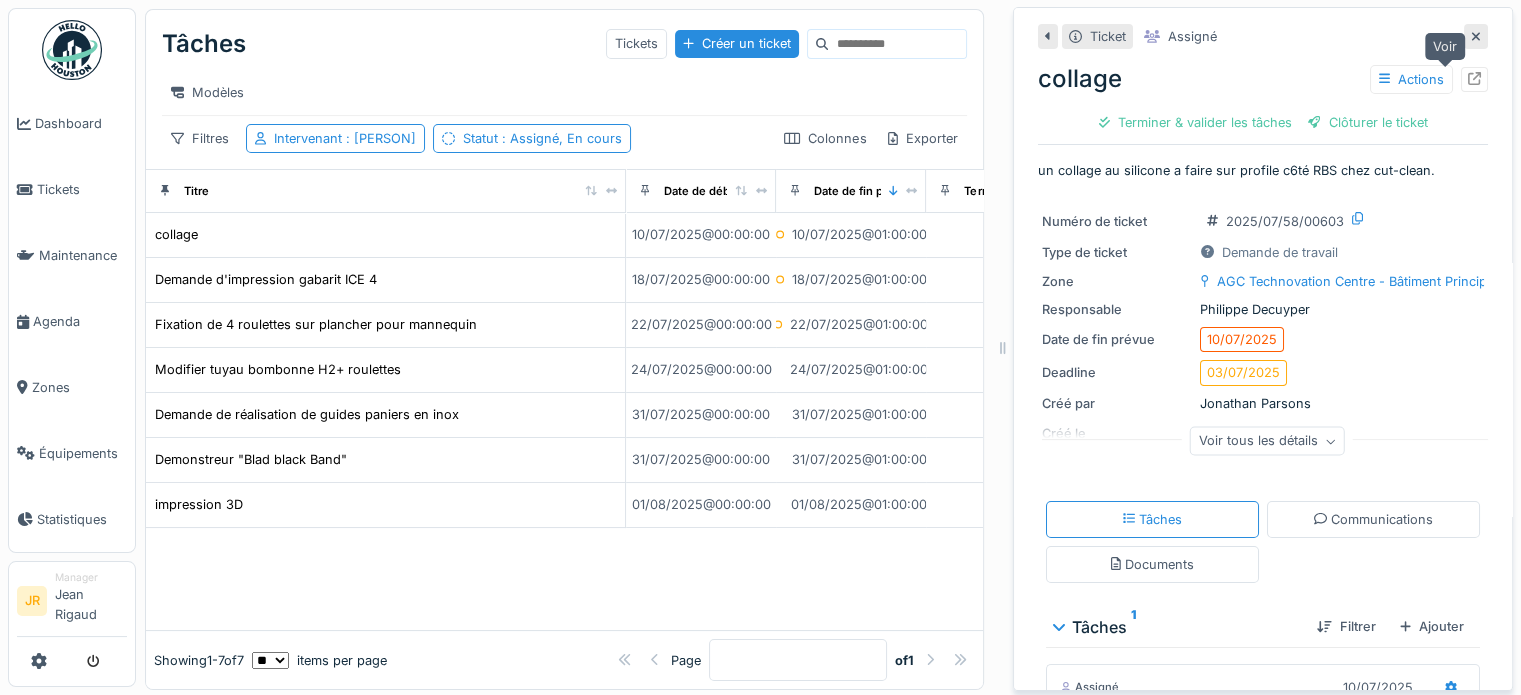 click 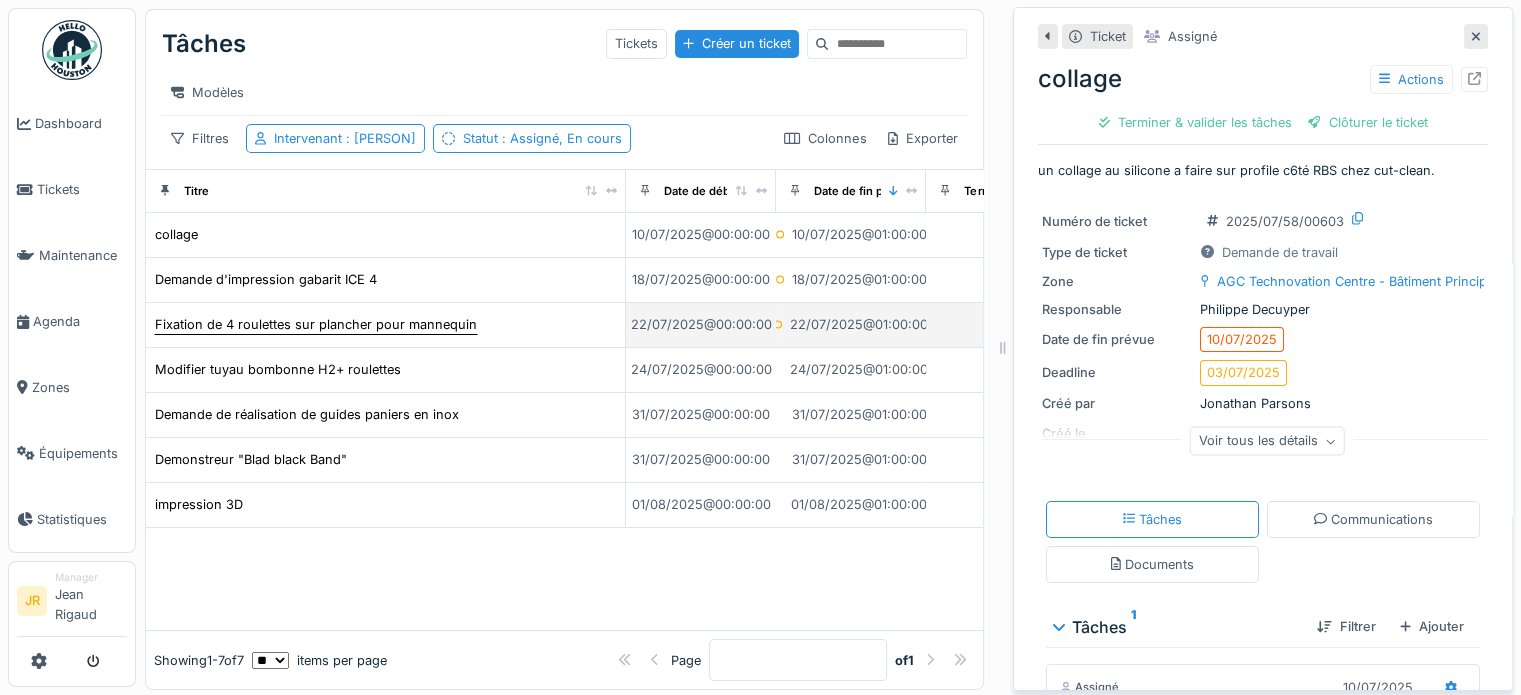 click on "Fixation de 4 roulettes sur plancher pour mannequin" at bounding box center (316, 324) 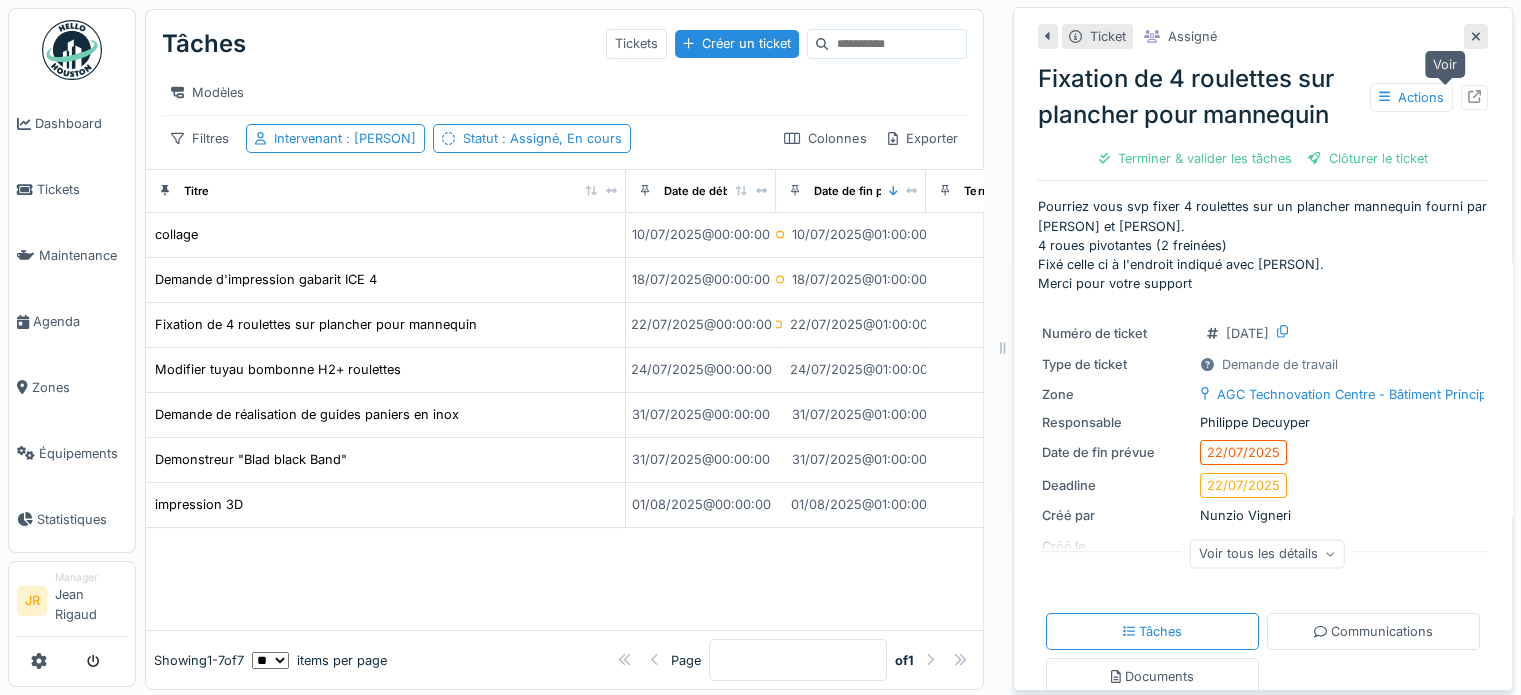 click 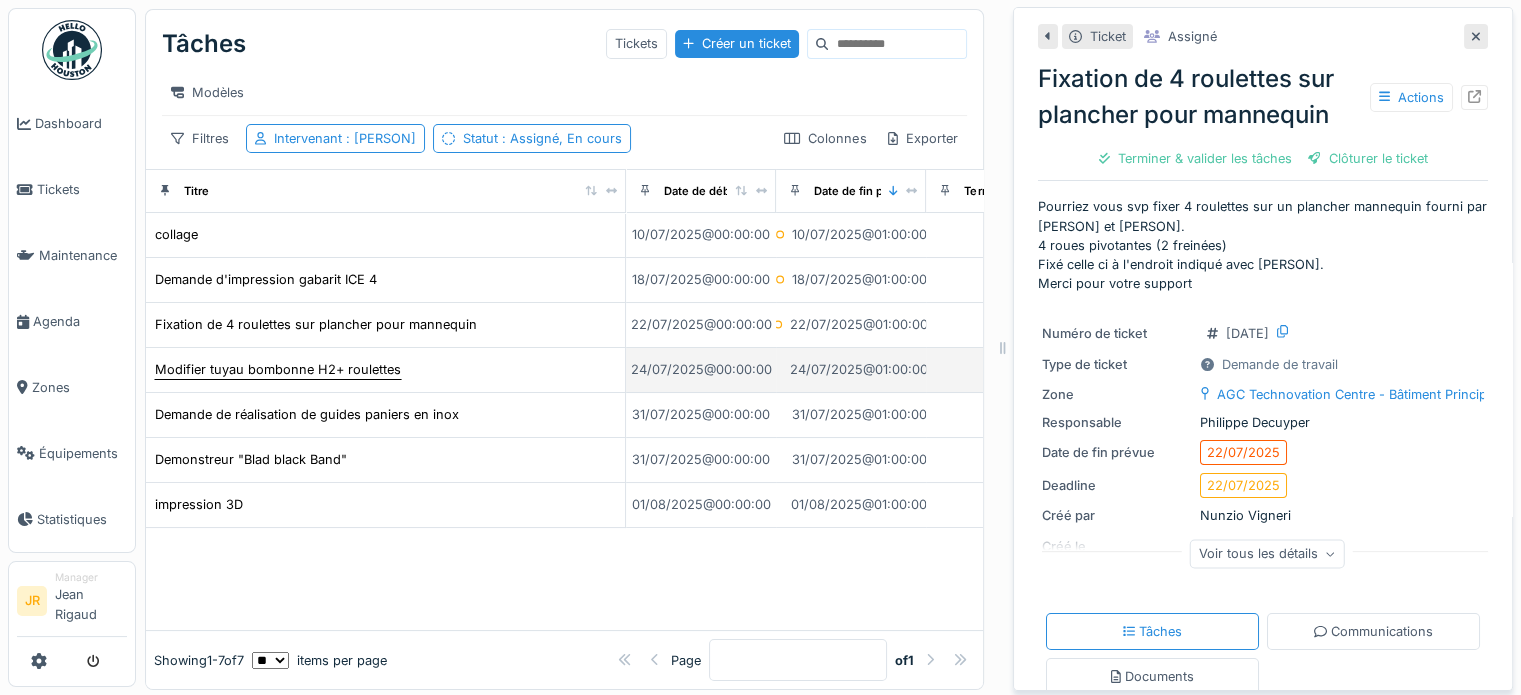 click on "Modifier tuyau bombonne H2+ roulettes" at bounding box center (278, 369) 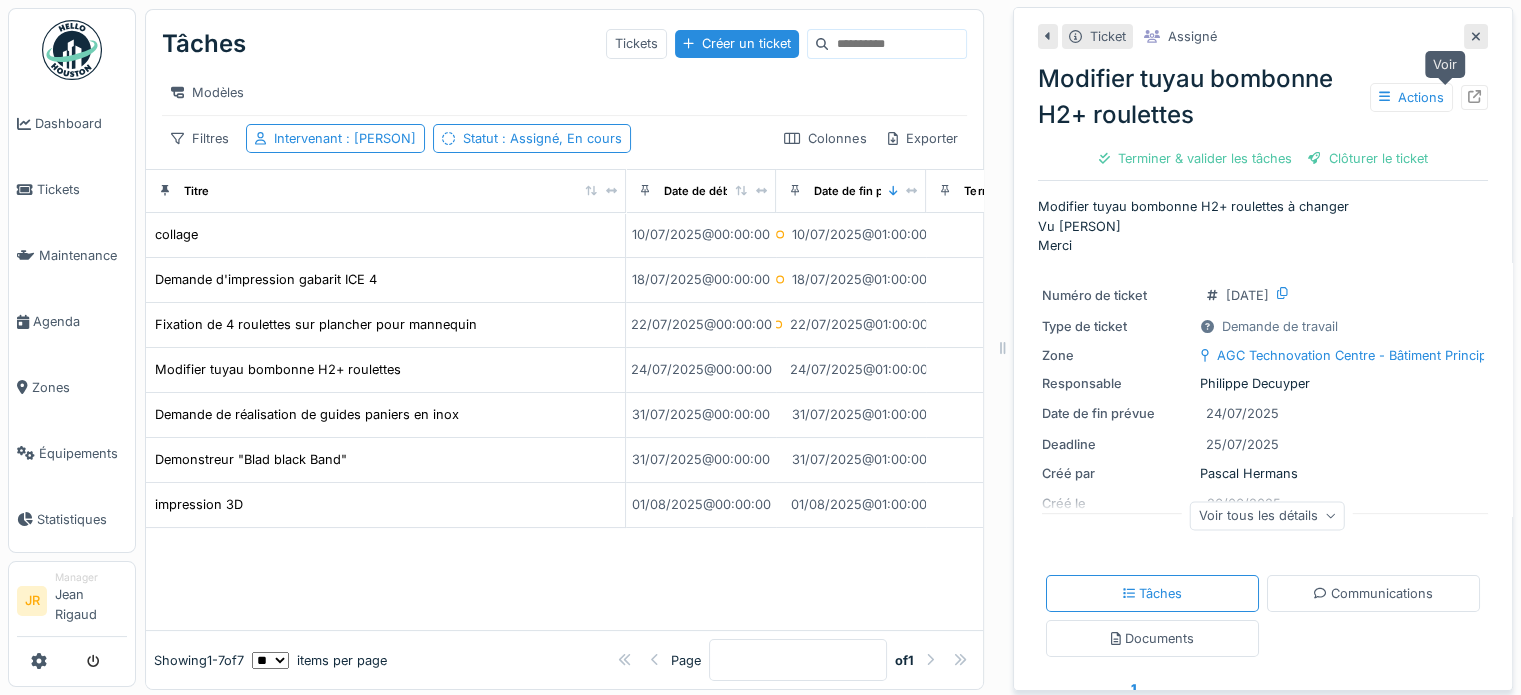 click 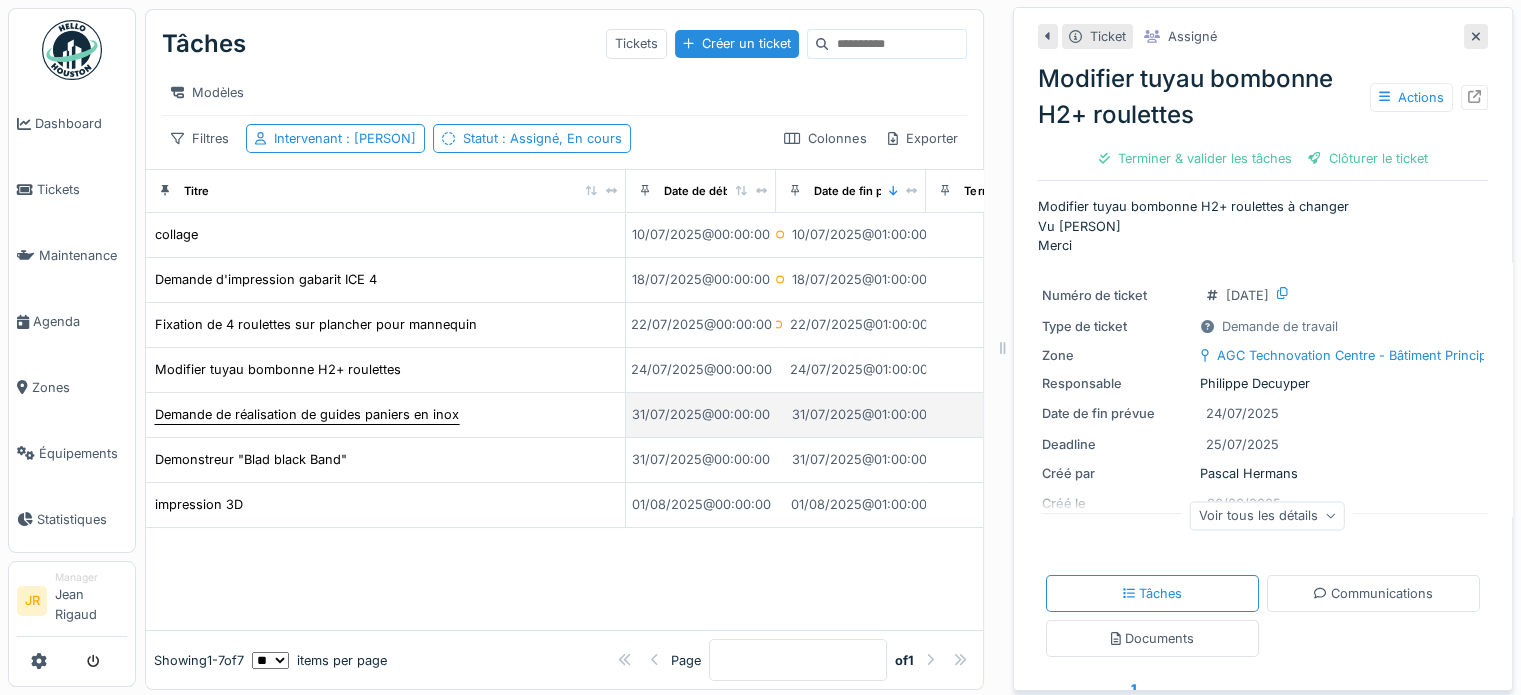 click on "Demande de réalisation de guides paniers en inox" at bounding box center (307, 414) 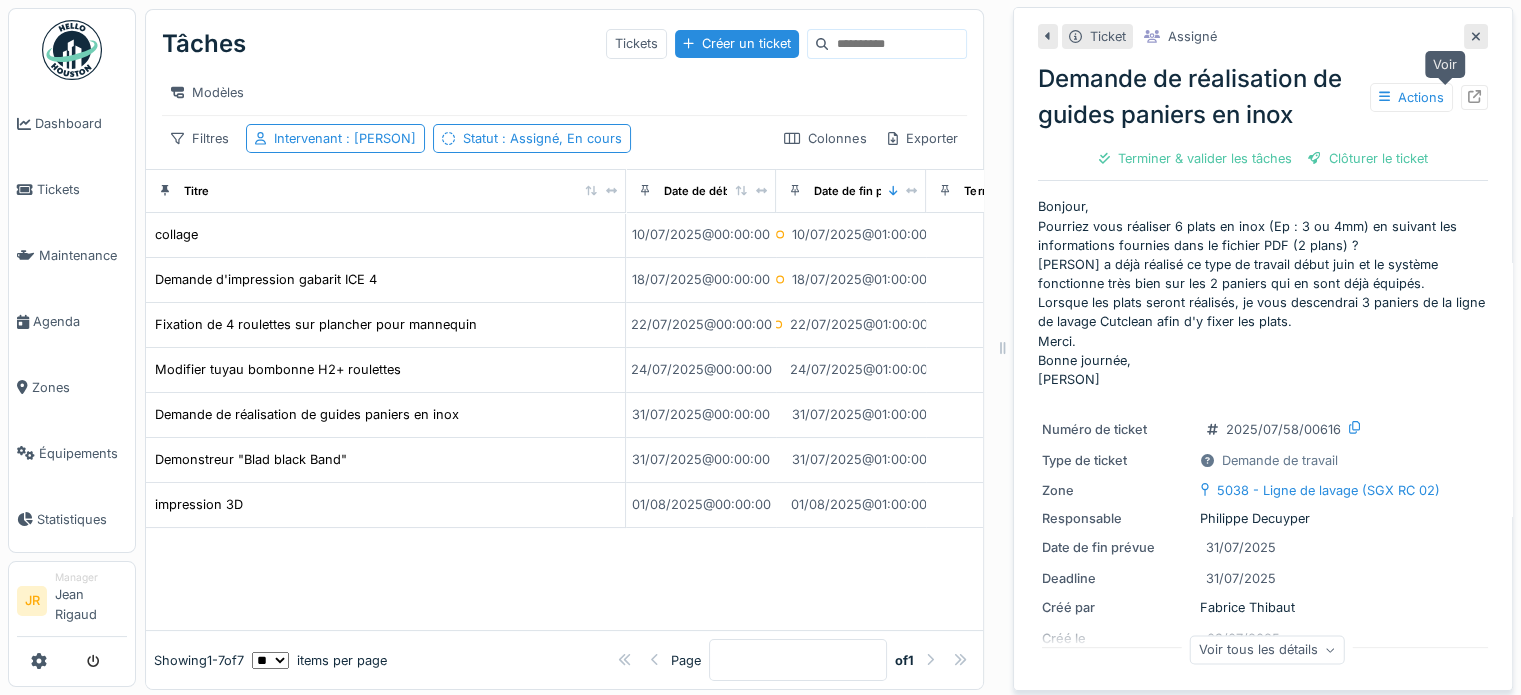 click 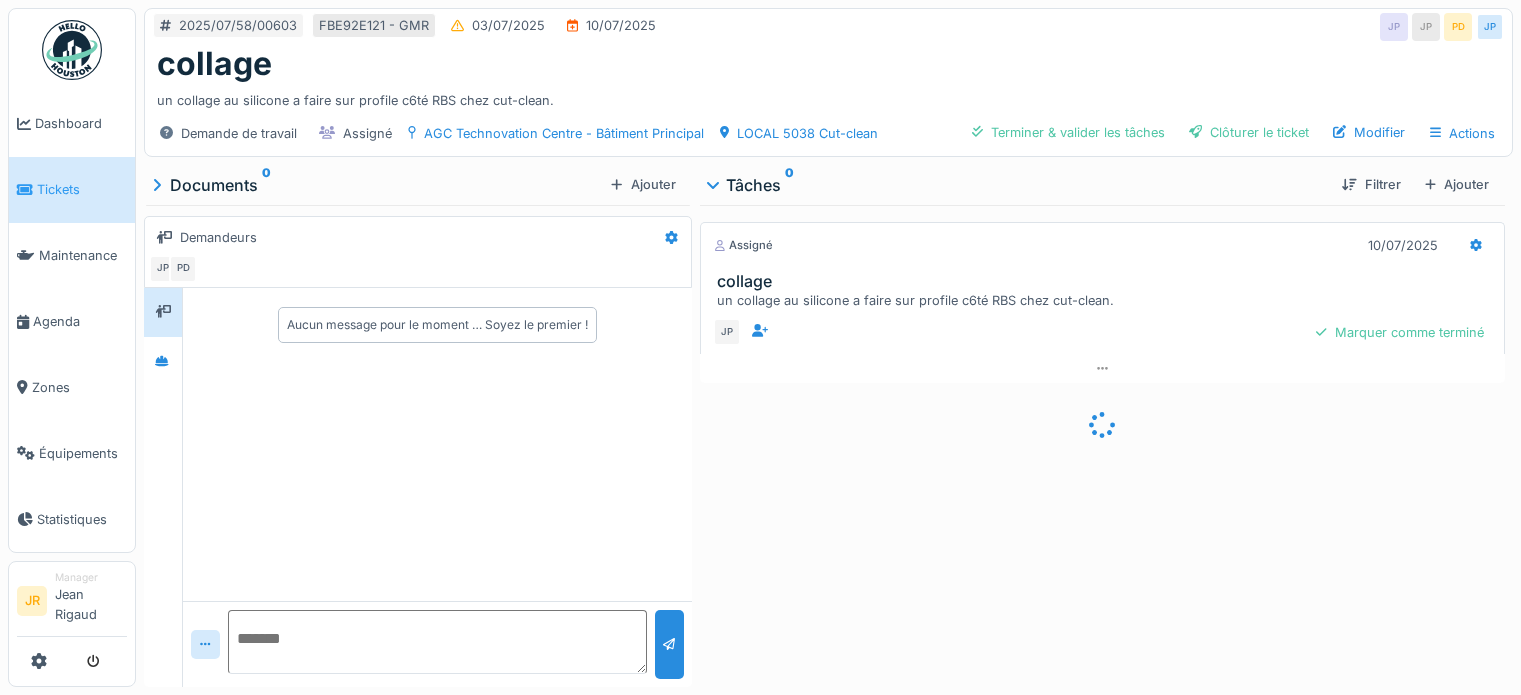 scroll, scrollTop: 0, scrollLeft: 0, axis: both 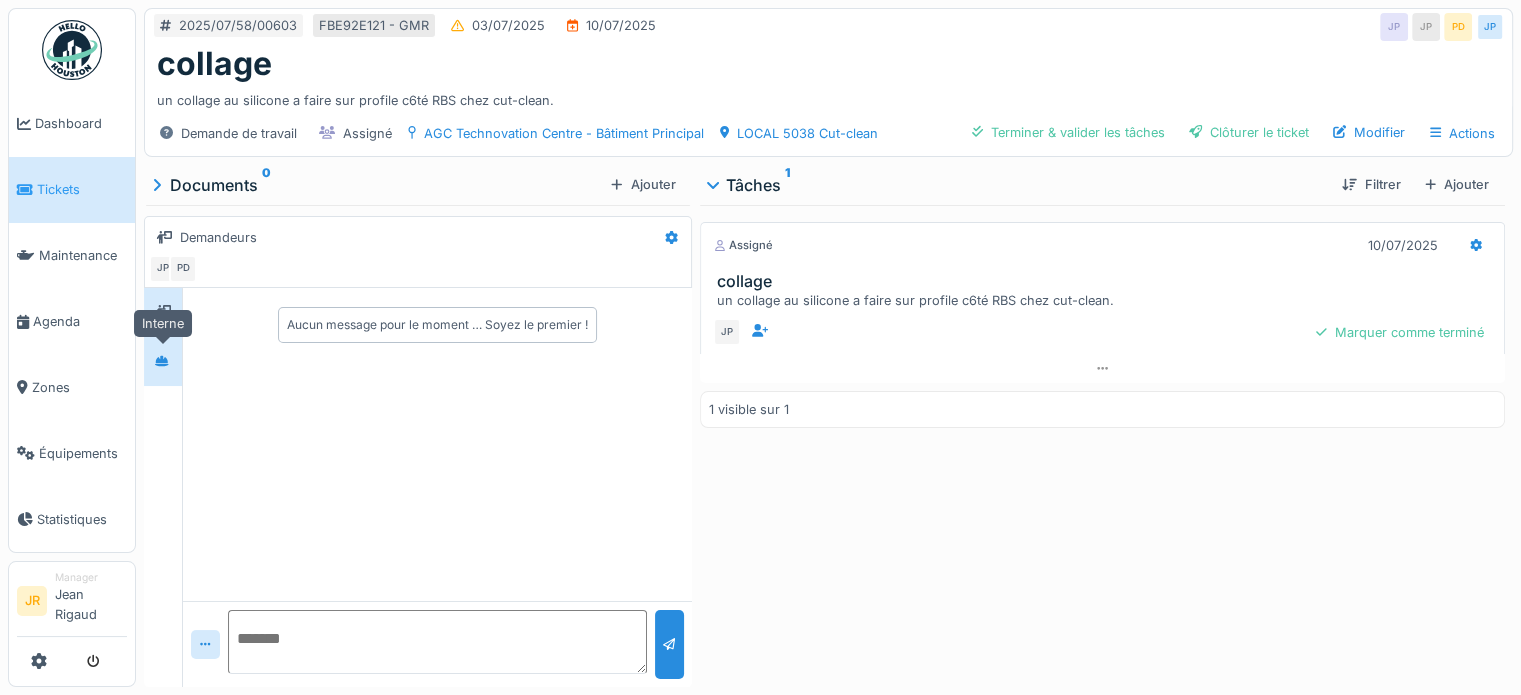 click 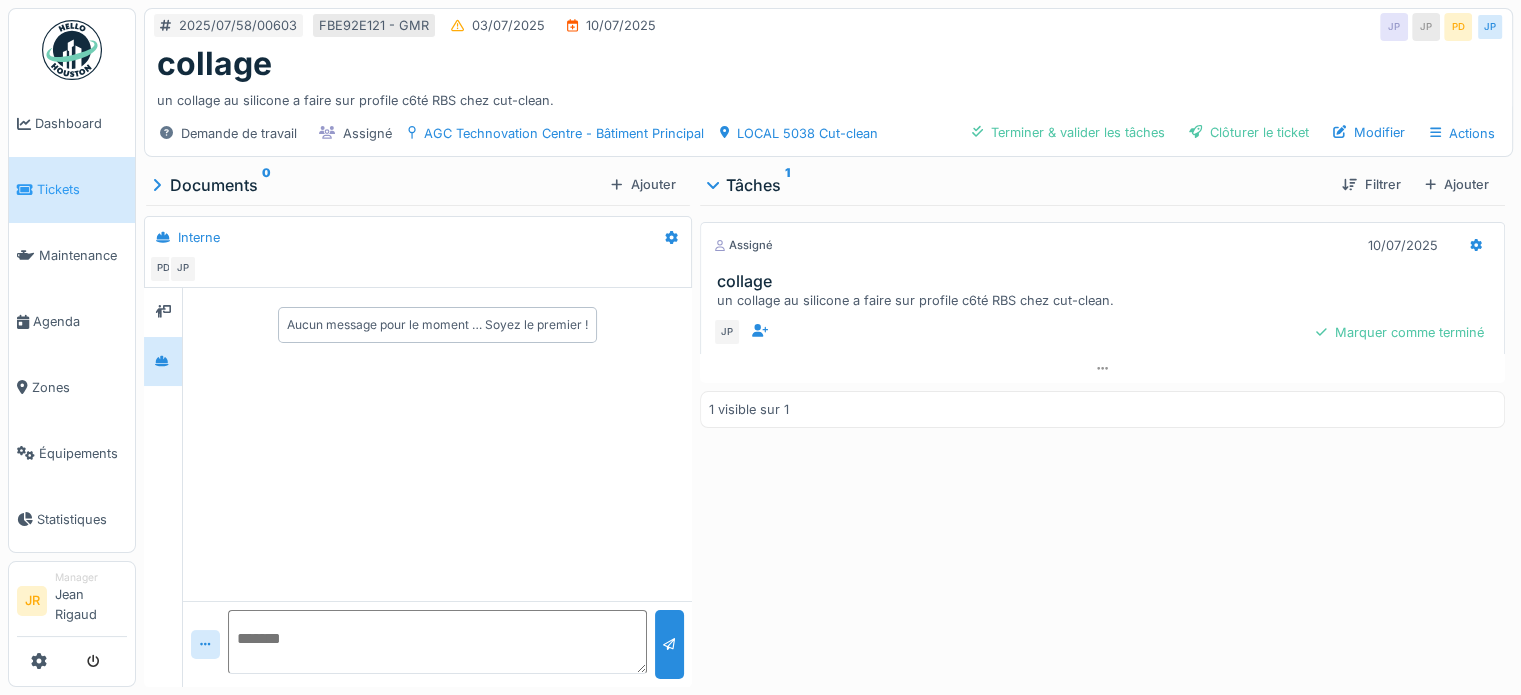click at bounding box center [437, 642] 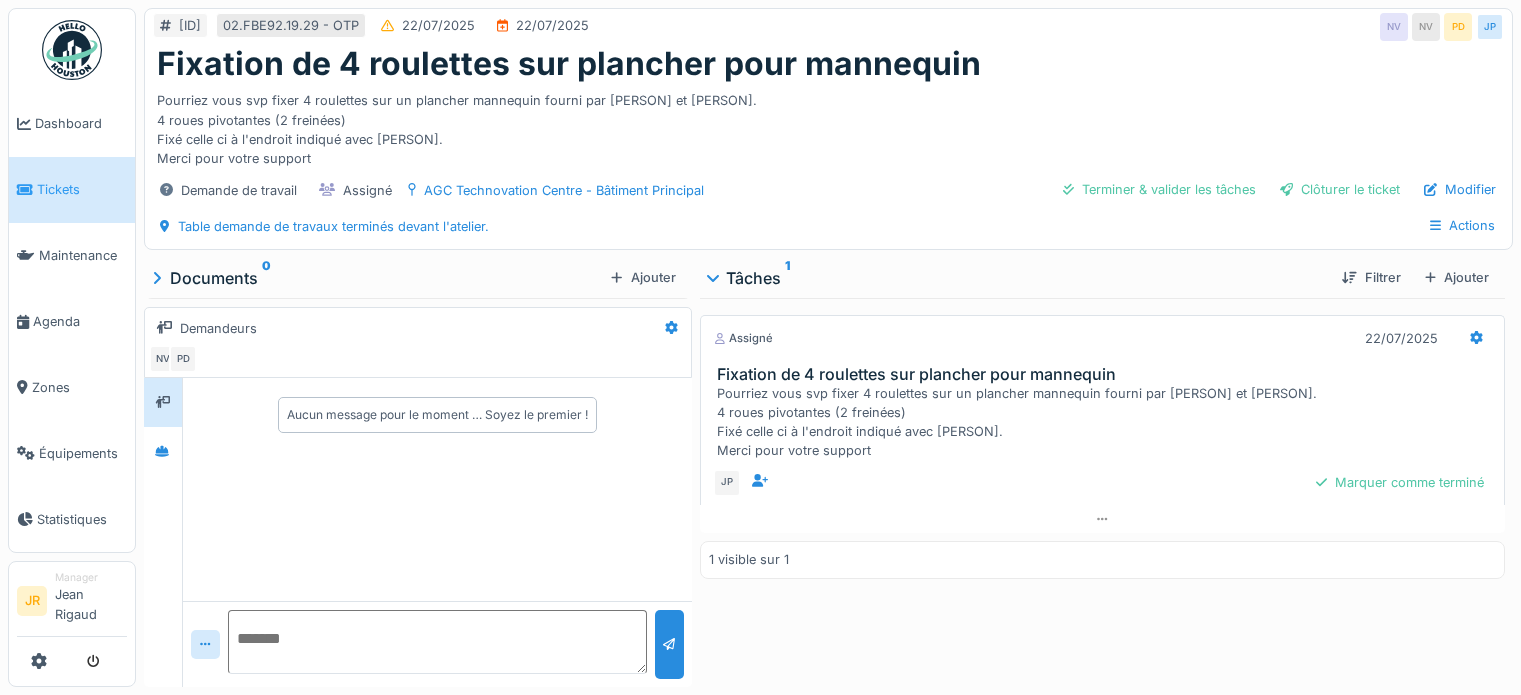scroll, scrollTop: 0, scrollLeft: 0, axis: both 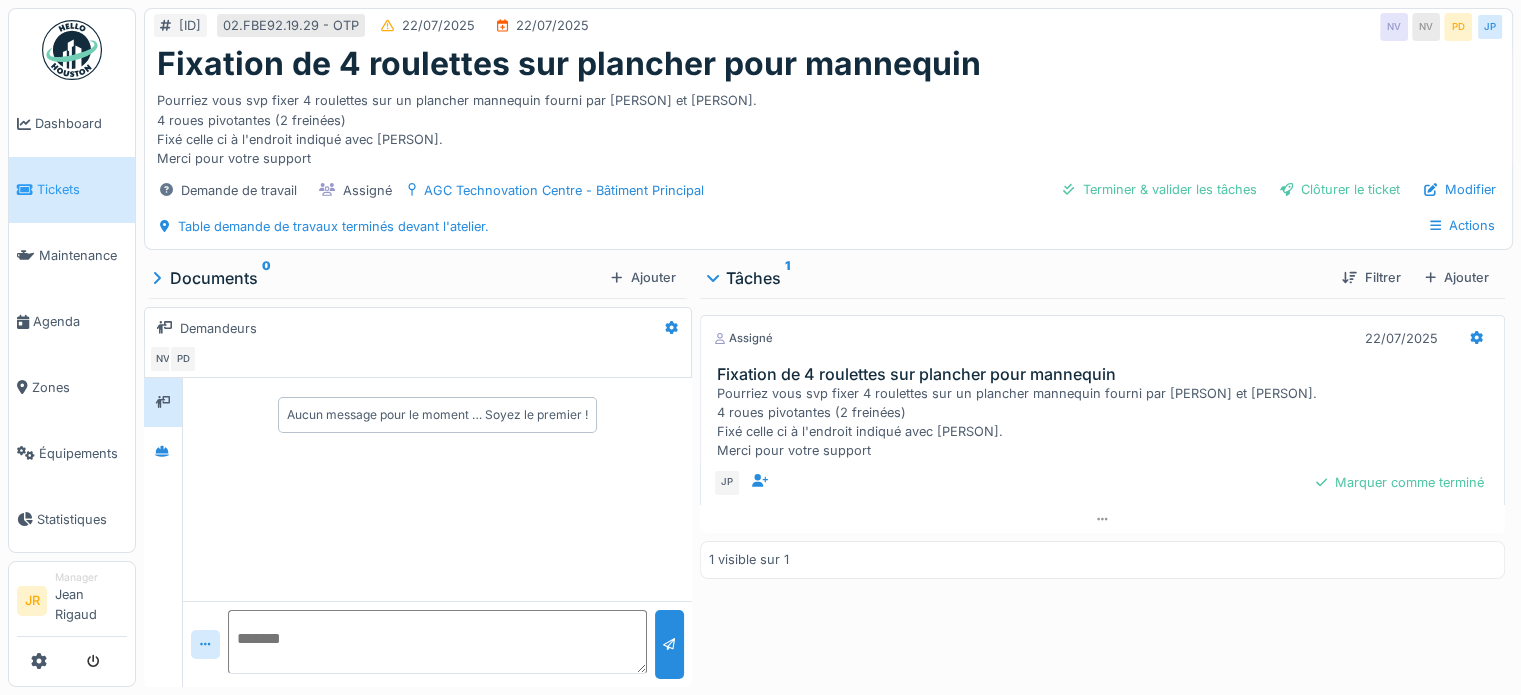 click at bounding box center [437, 642] 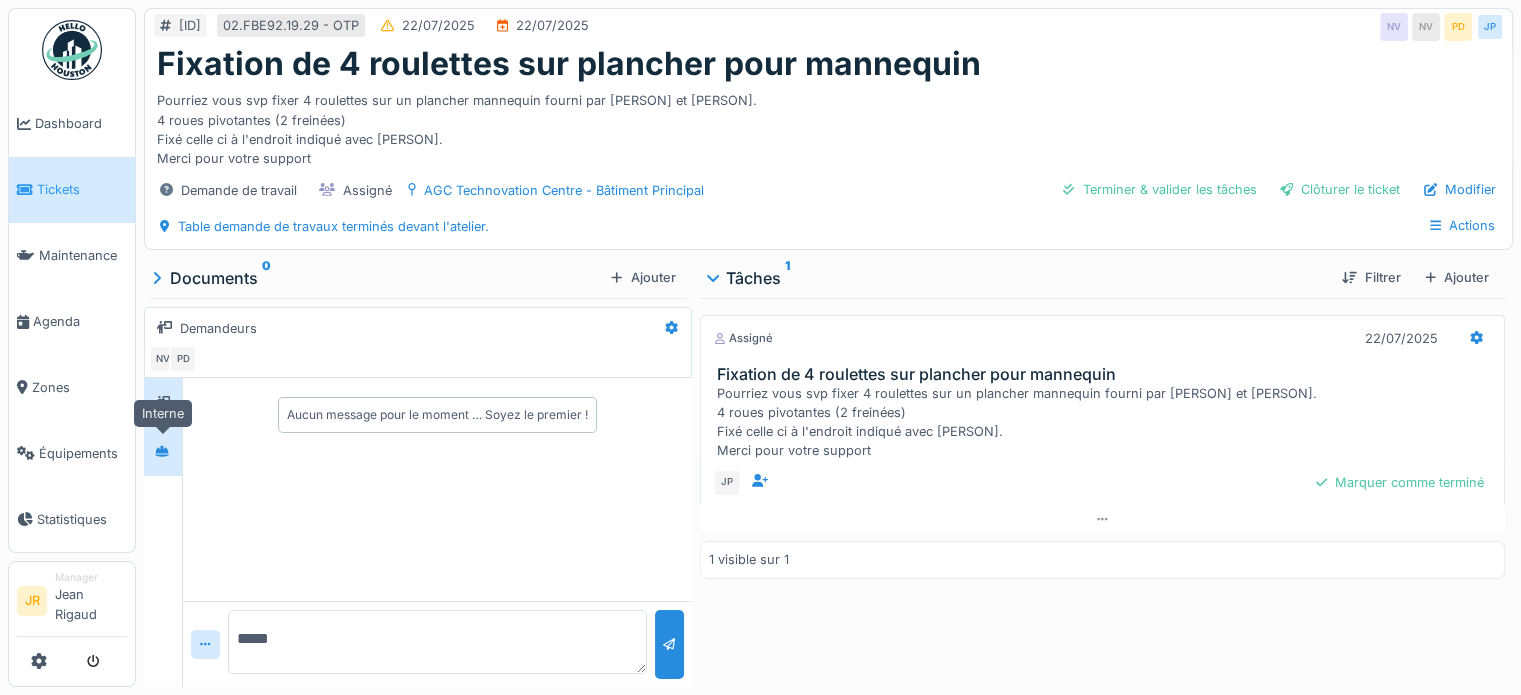 click 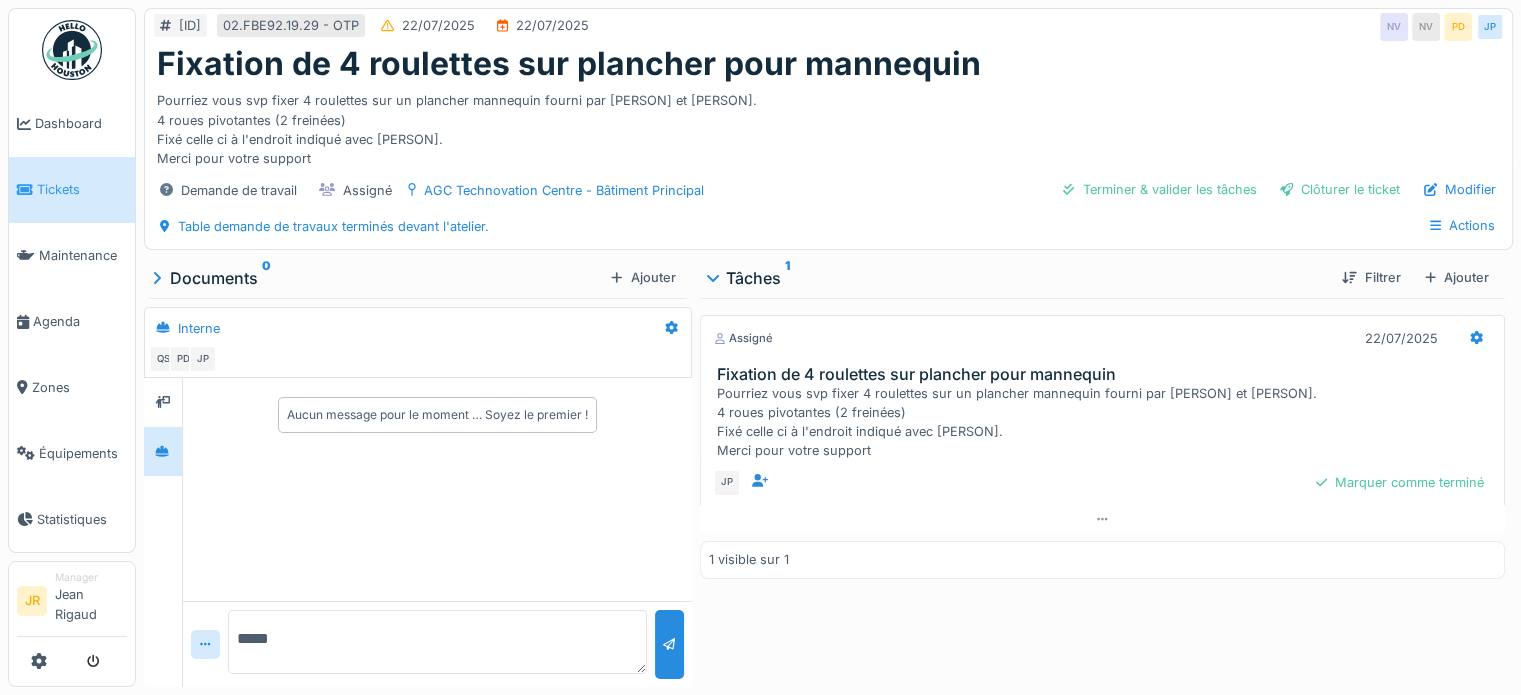 click on "*****" at bounding box center (437, 642) 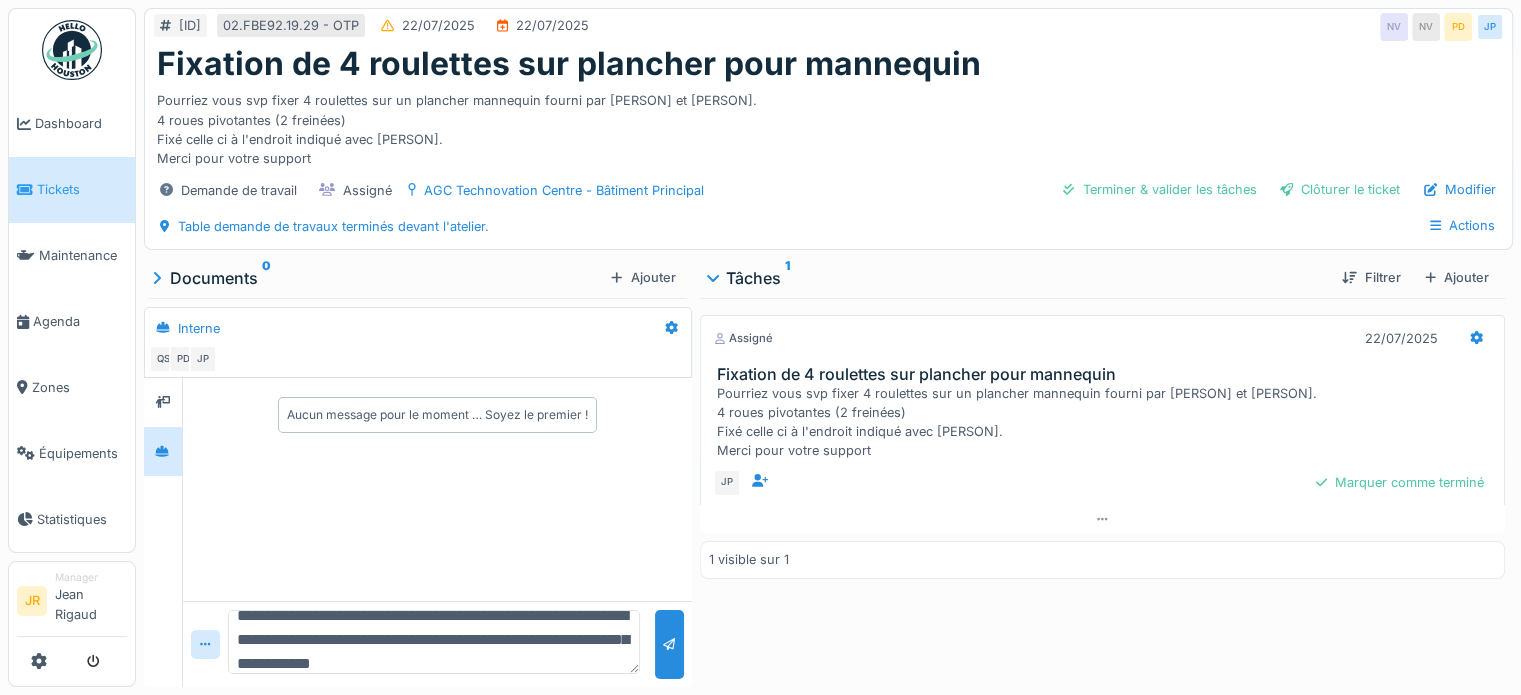 scroll, scrollTop: 47, scrollLeft: 0, axis: vertical 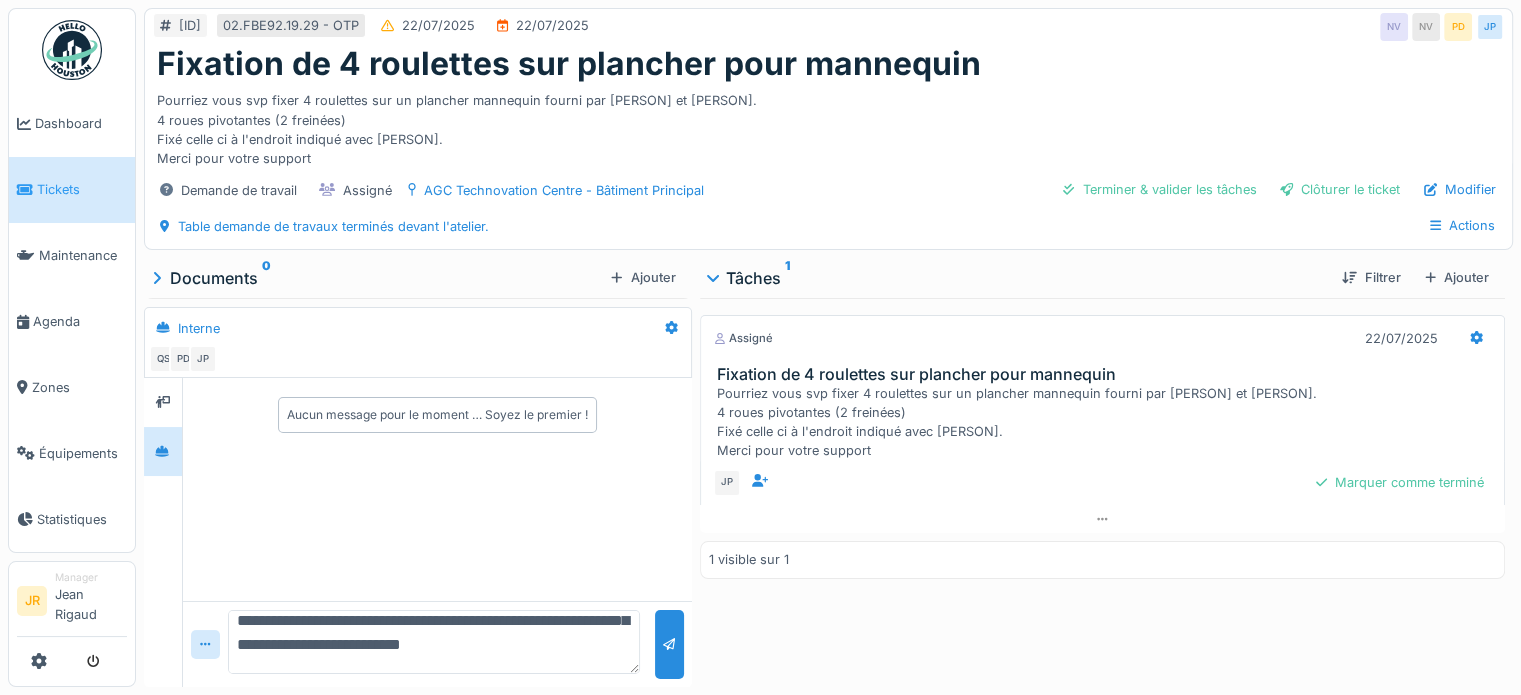 type on "**********" 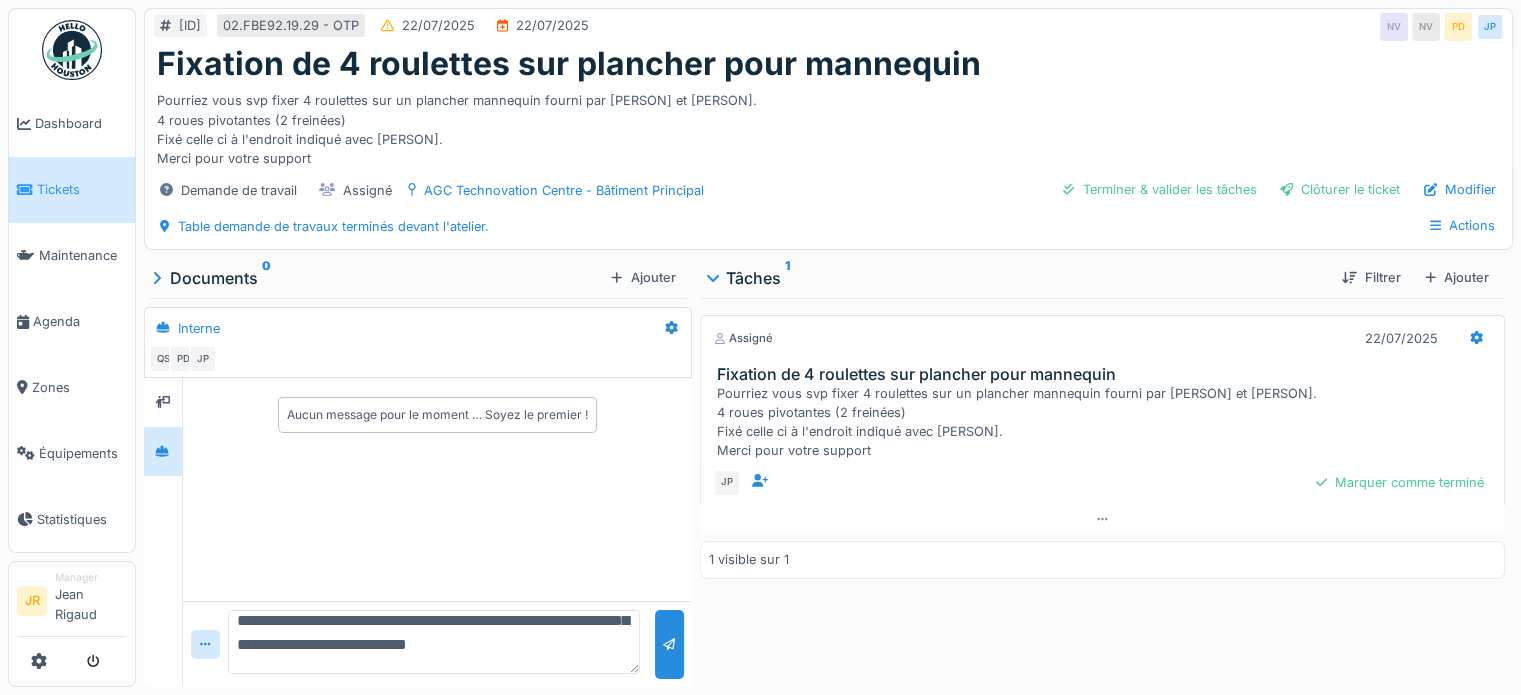 scroll, scrollTop: 0, scrollLeft: 0, axis: both 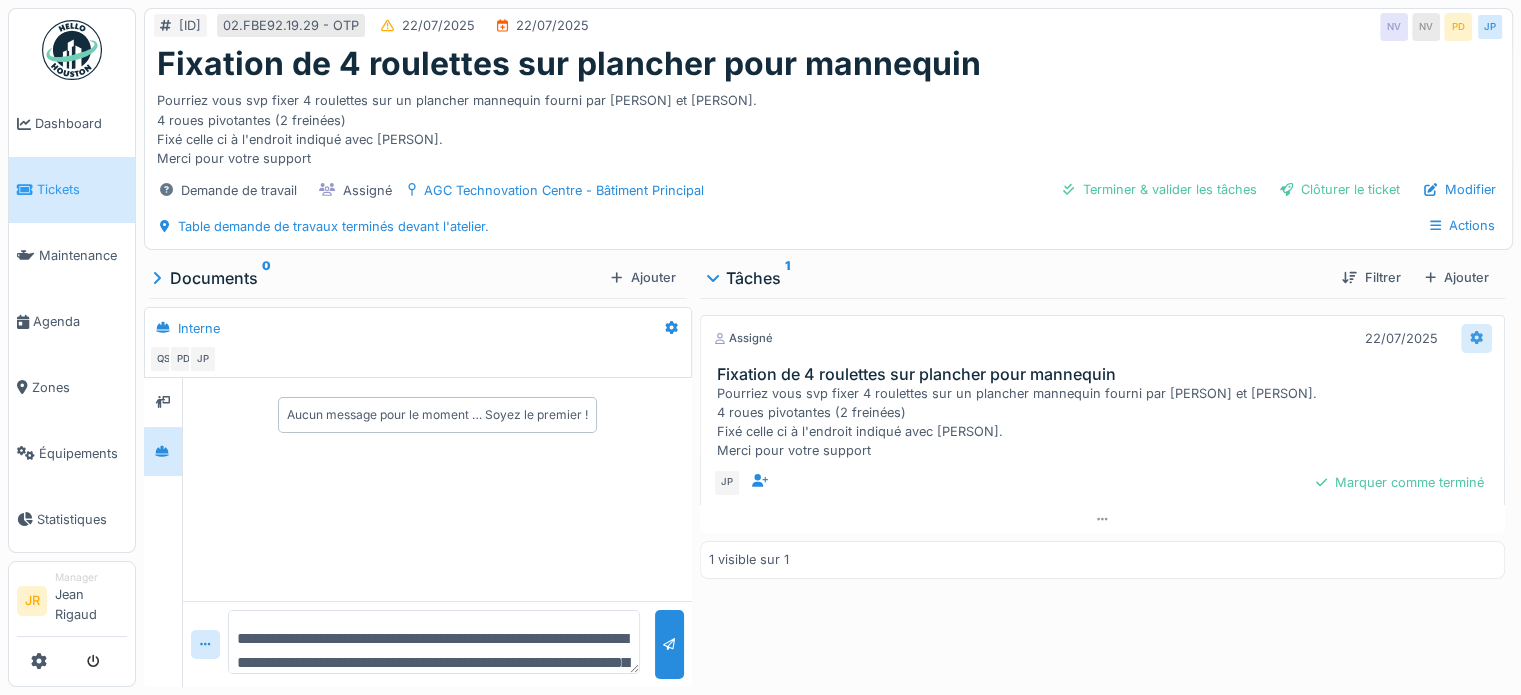 type 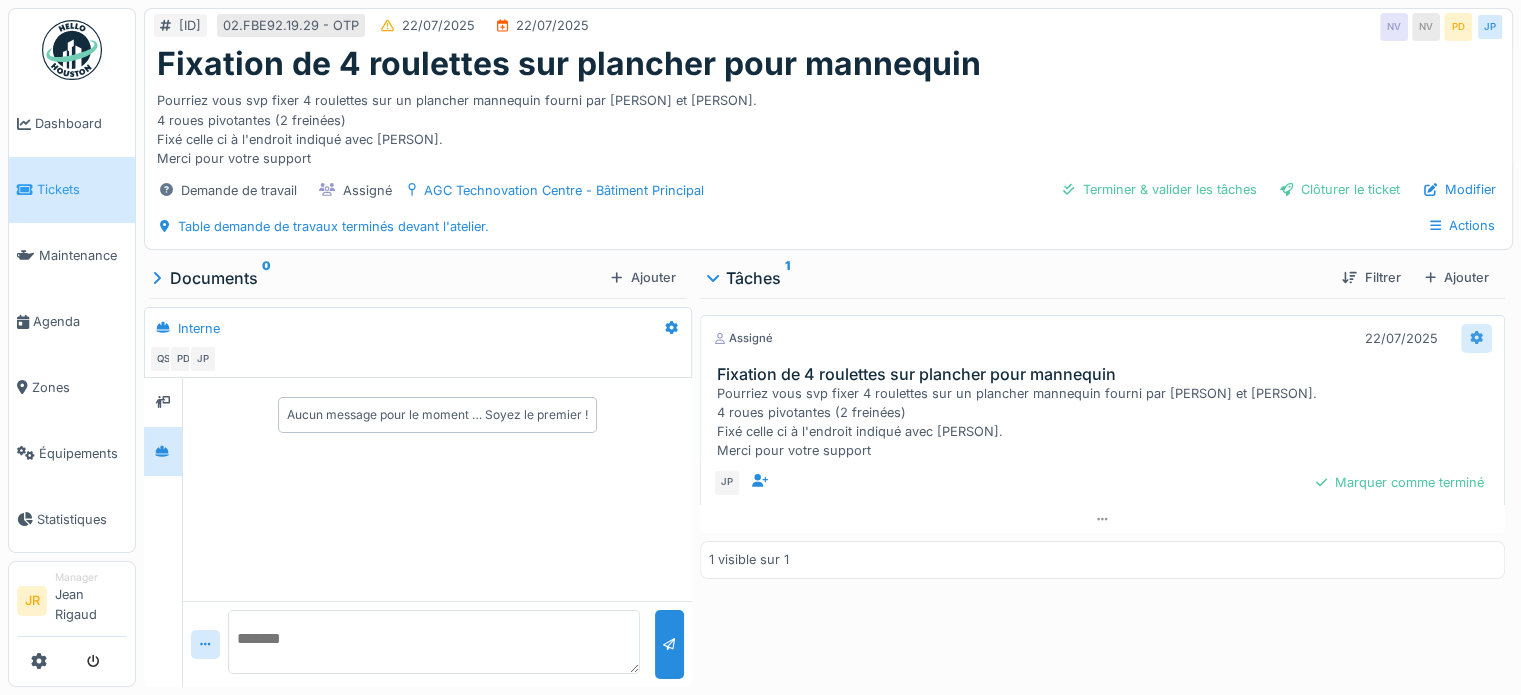 click 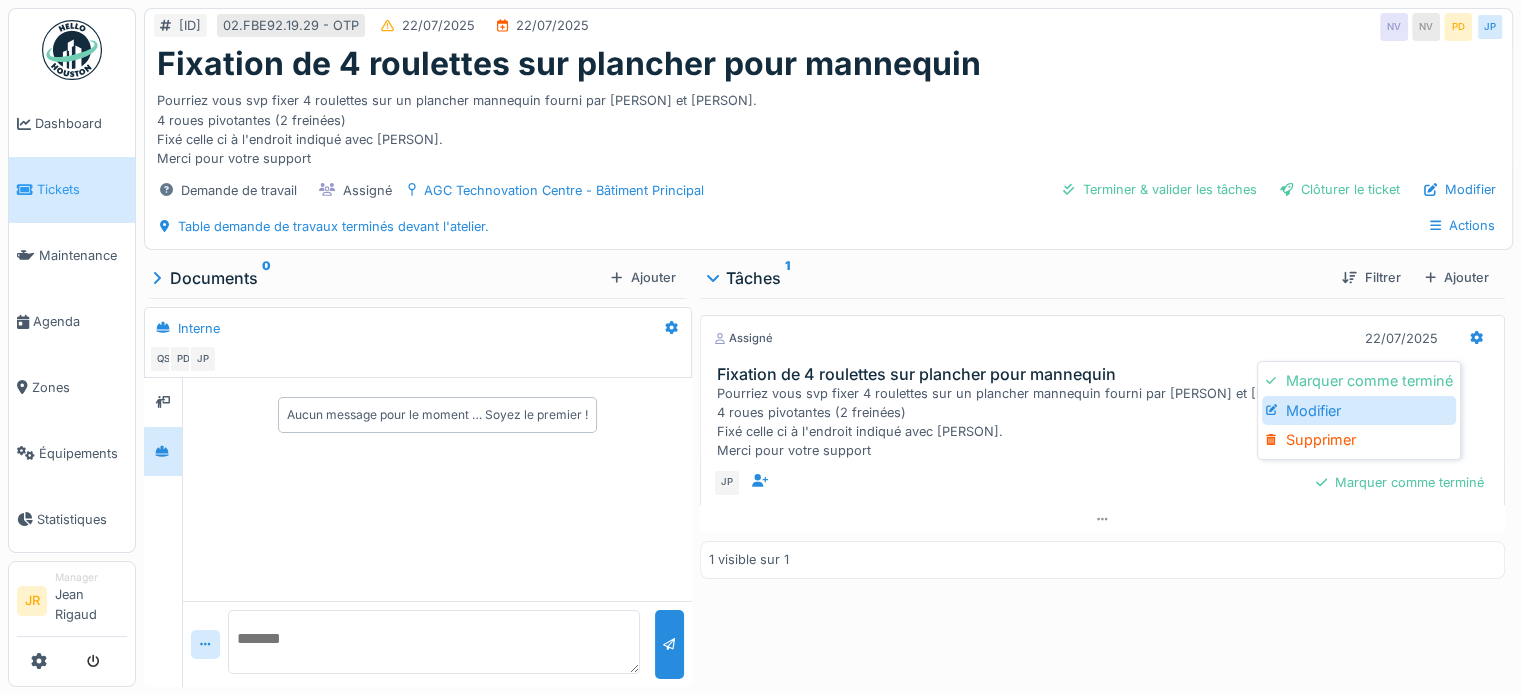 click on "Modifier" at bounding box center (1359, 411) 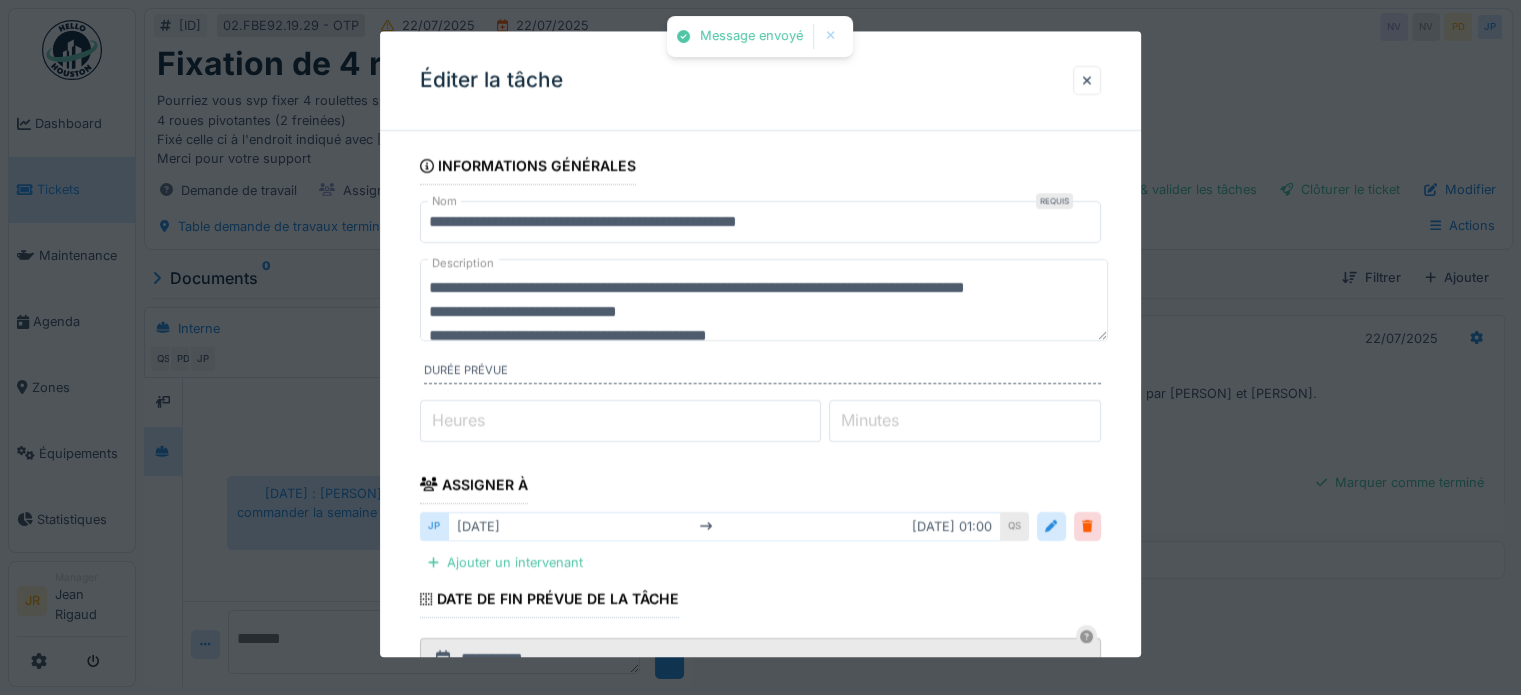 click on "mar. 22 juil.   mar. 22 juil.   01:00" at bounding box center (724, 526) 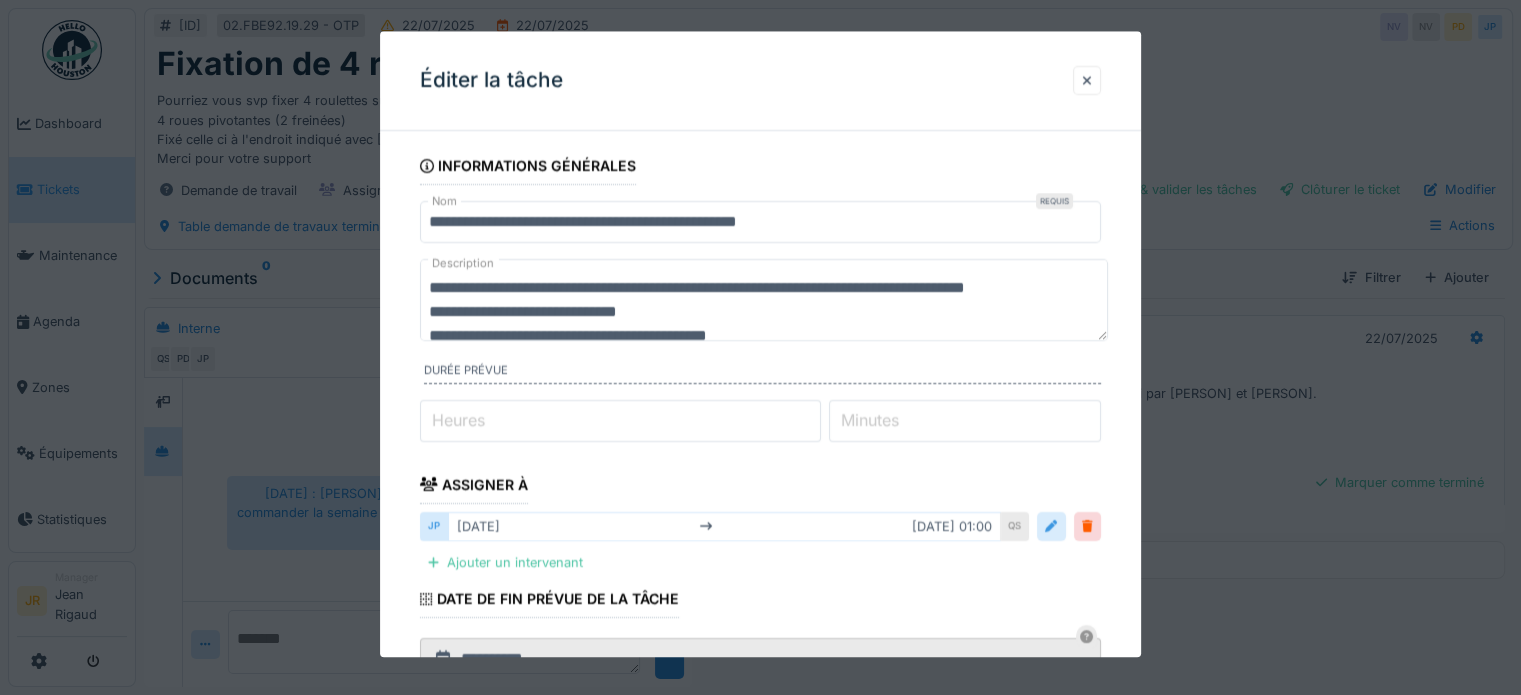 click at bounding box center (1051, 526) 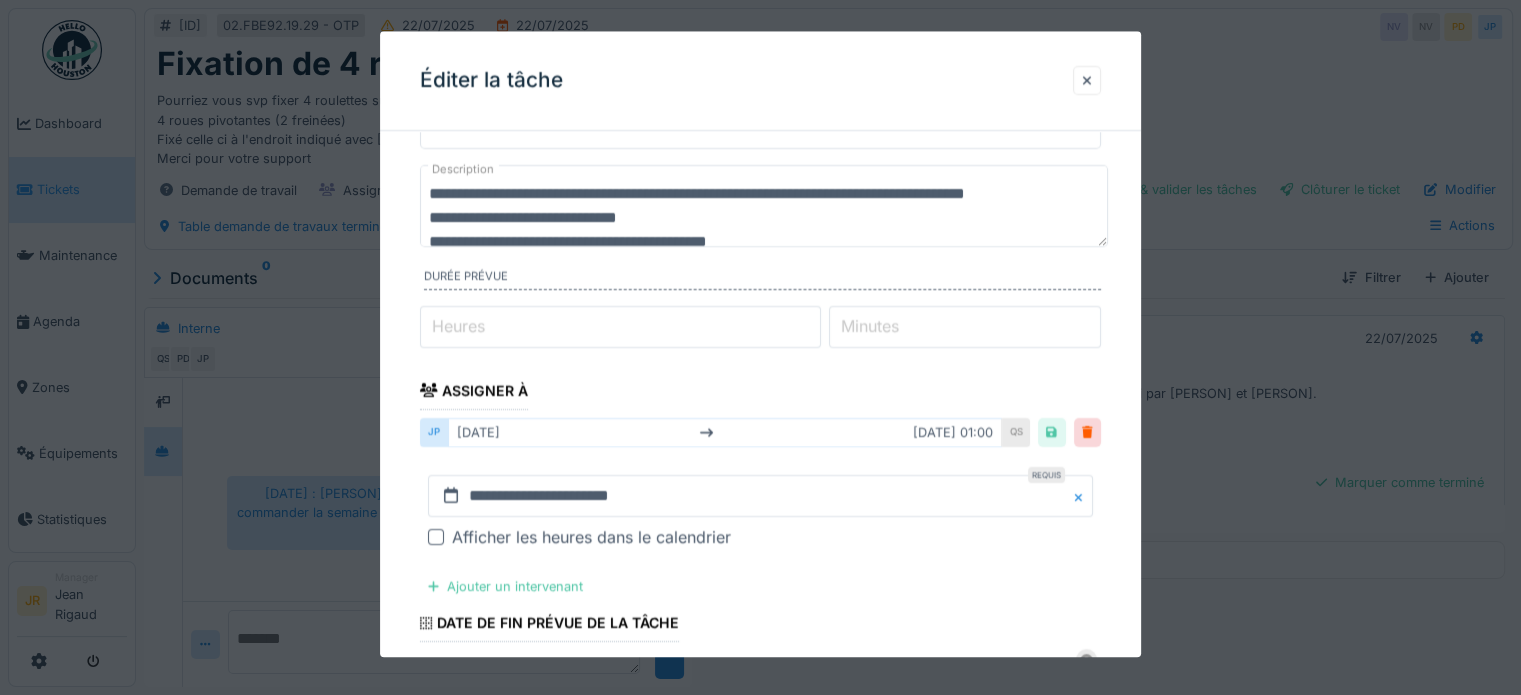 scroll, scrollTop: 200, scrollLeft: 0, axis: vertical 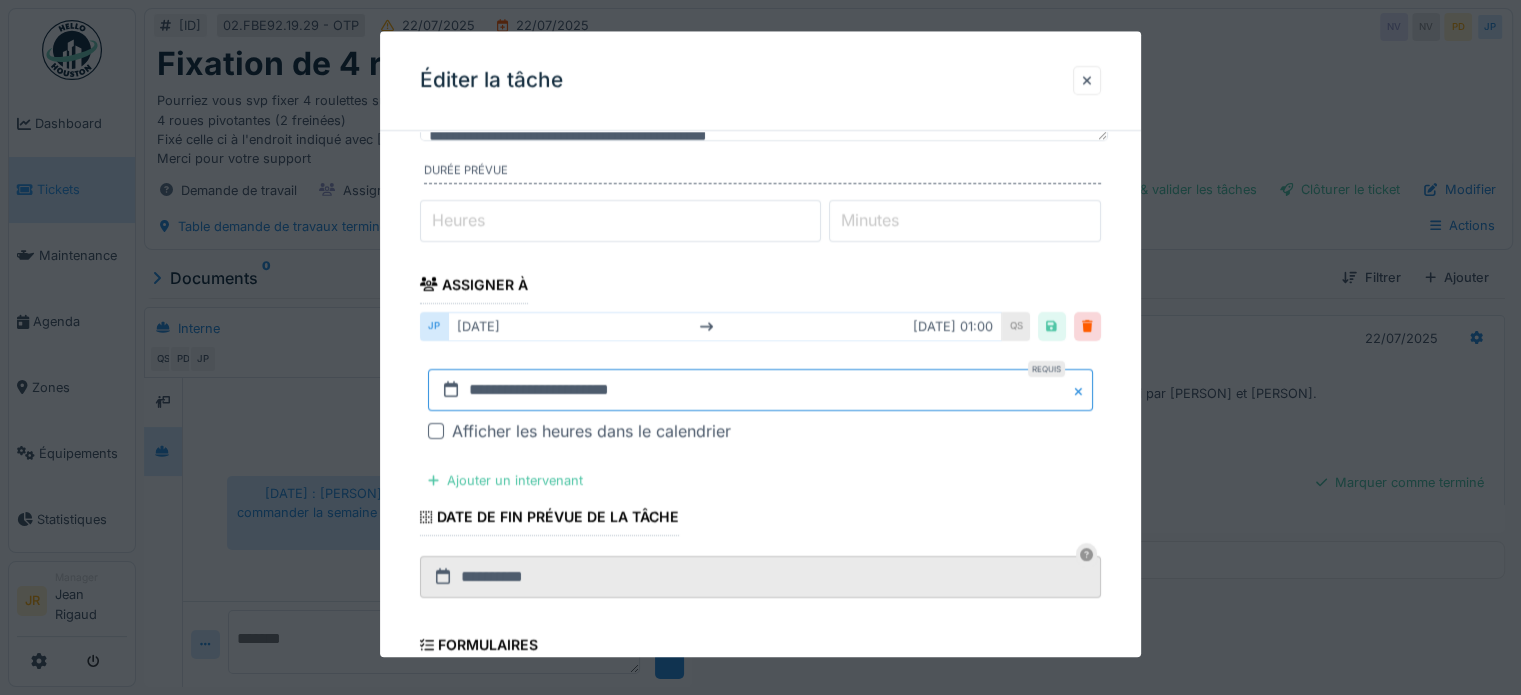 click on "**********" at bounding box center (760, 390) 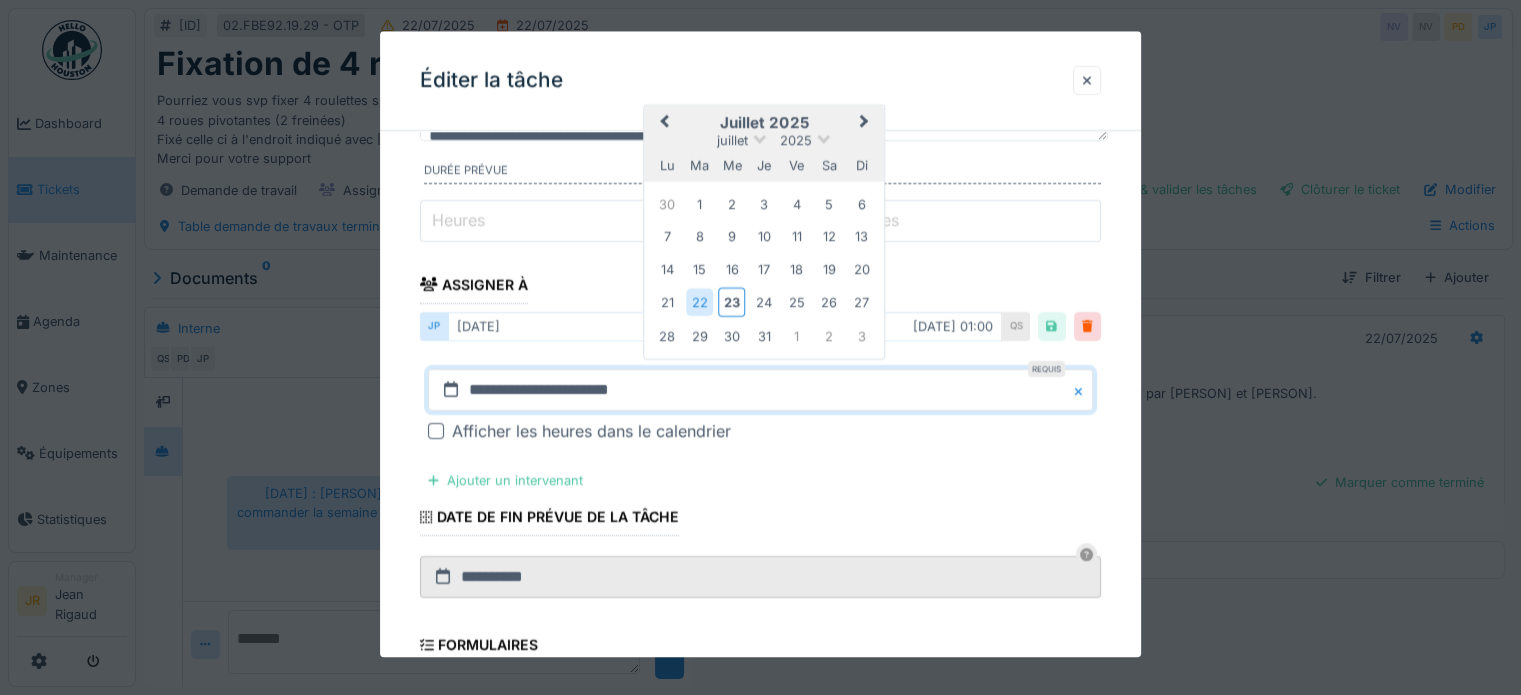 click on "Next Month" at bounding box center (865, 123) 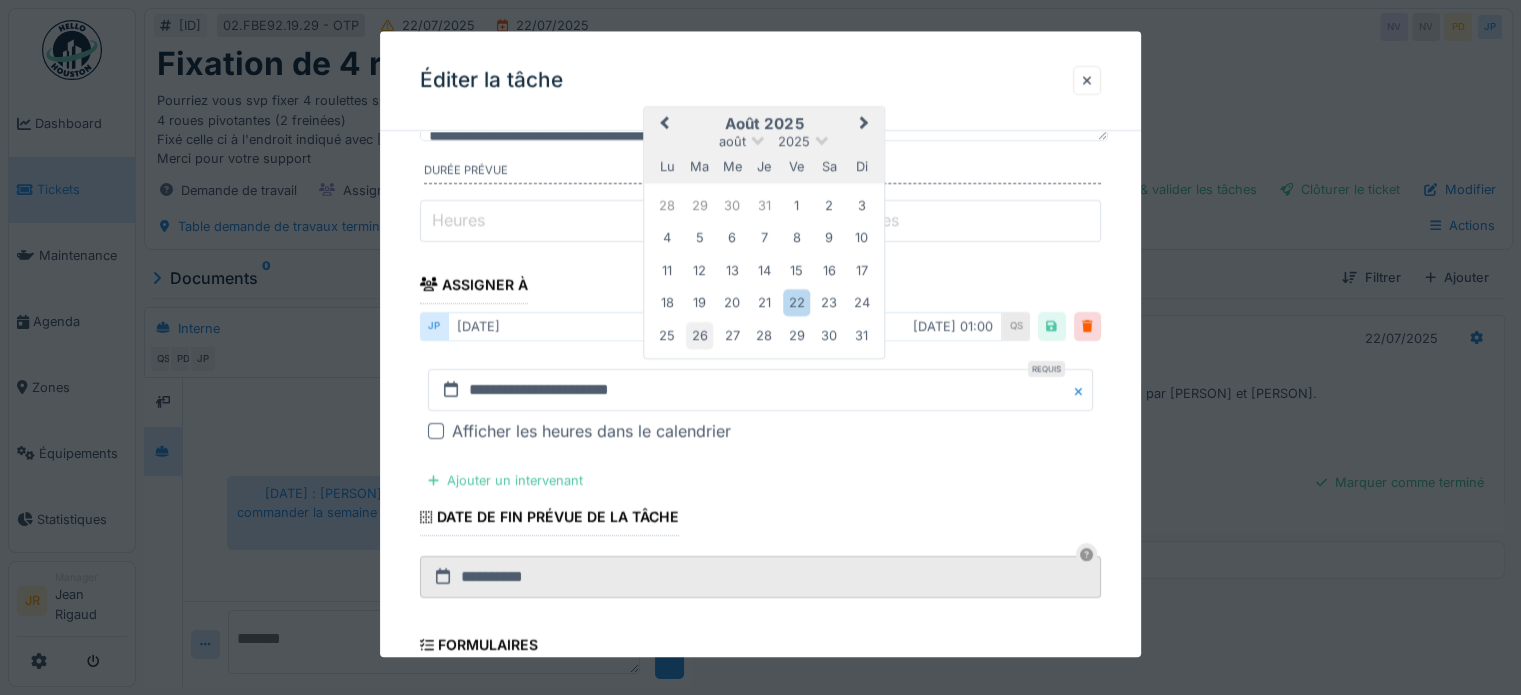 click on "26" at bounding box center [699, 335] 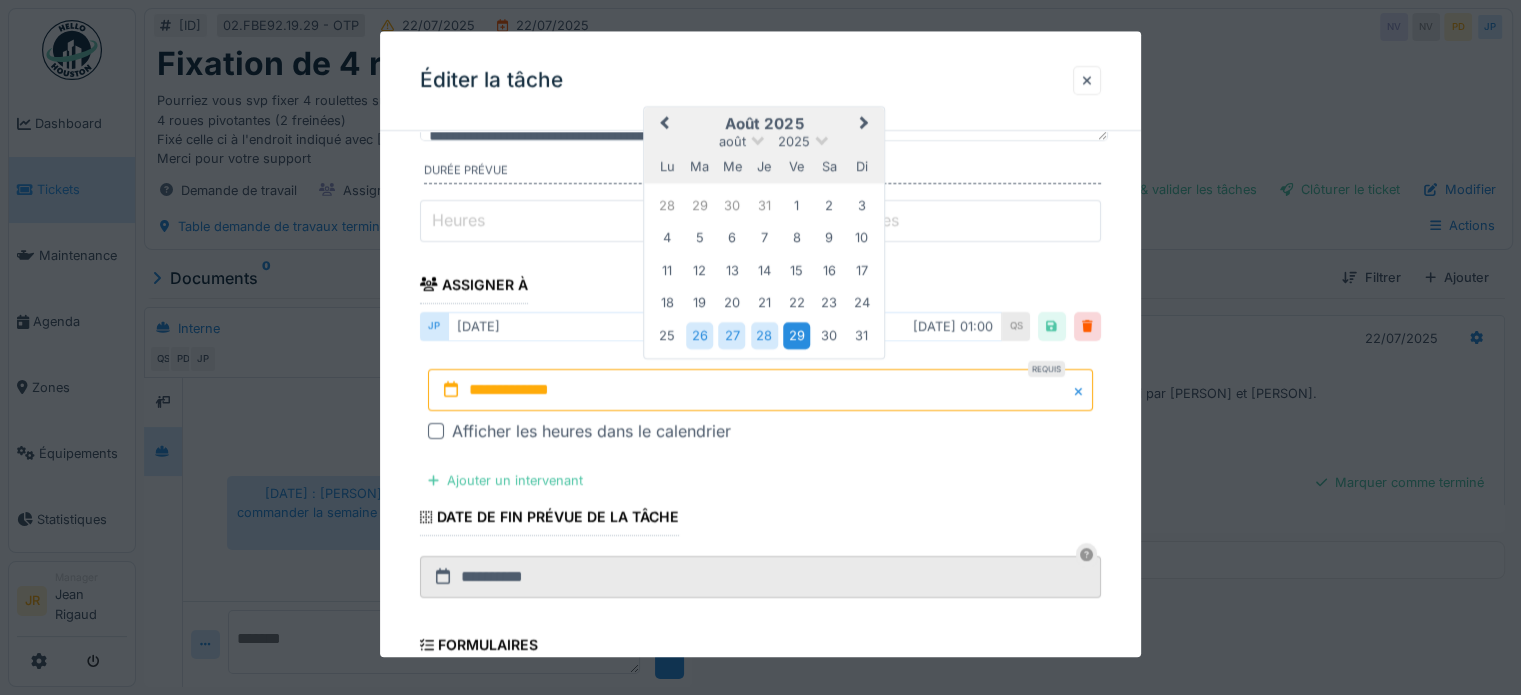 click on "29" at bounding box center (796, 335) 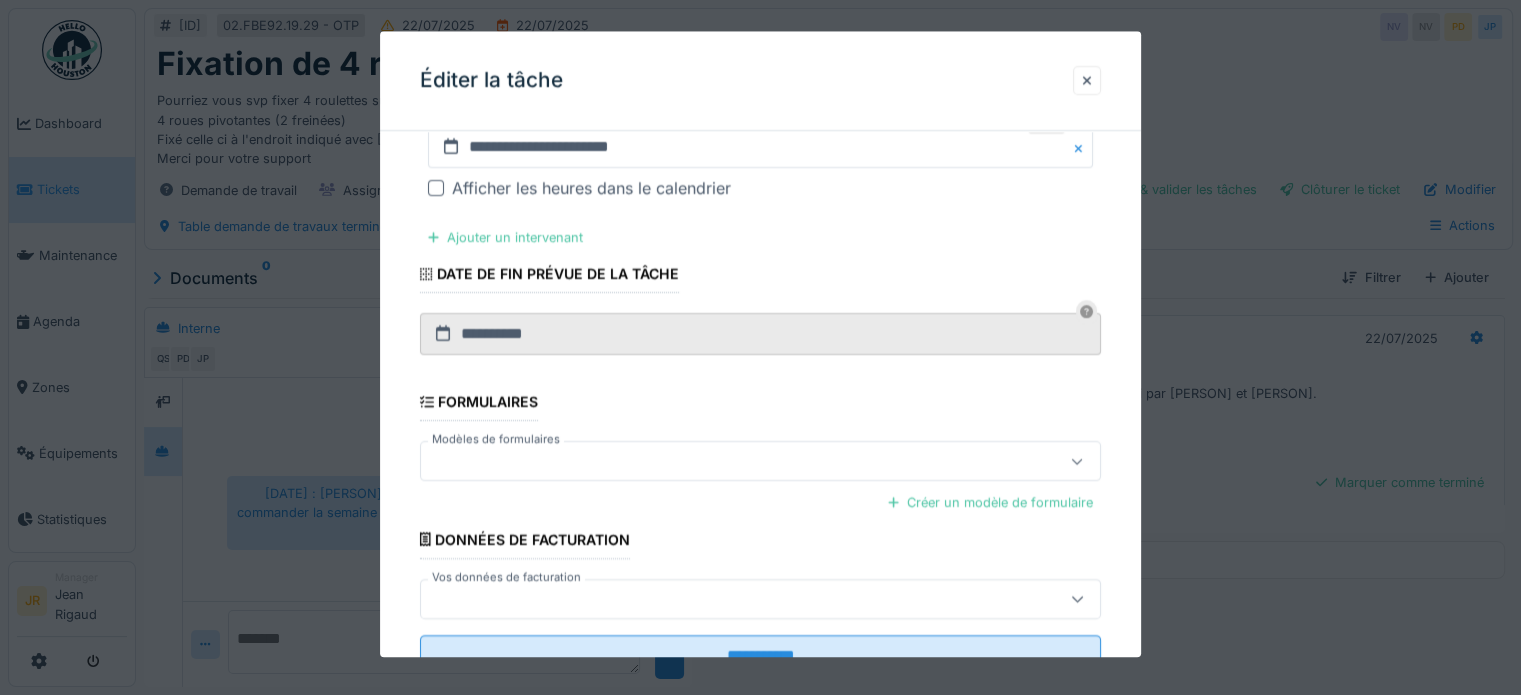 scroll, scrollTop: 500, scrollLeft: 0, axis: vertical 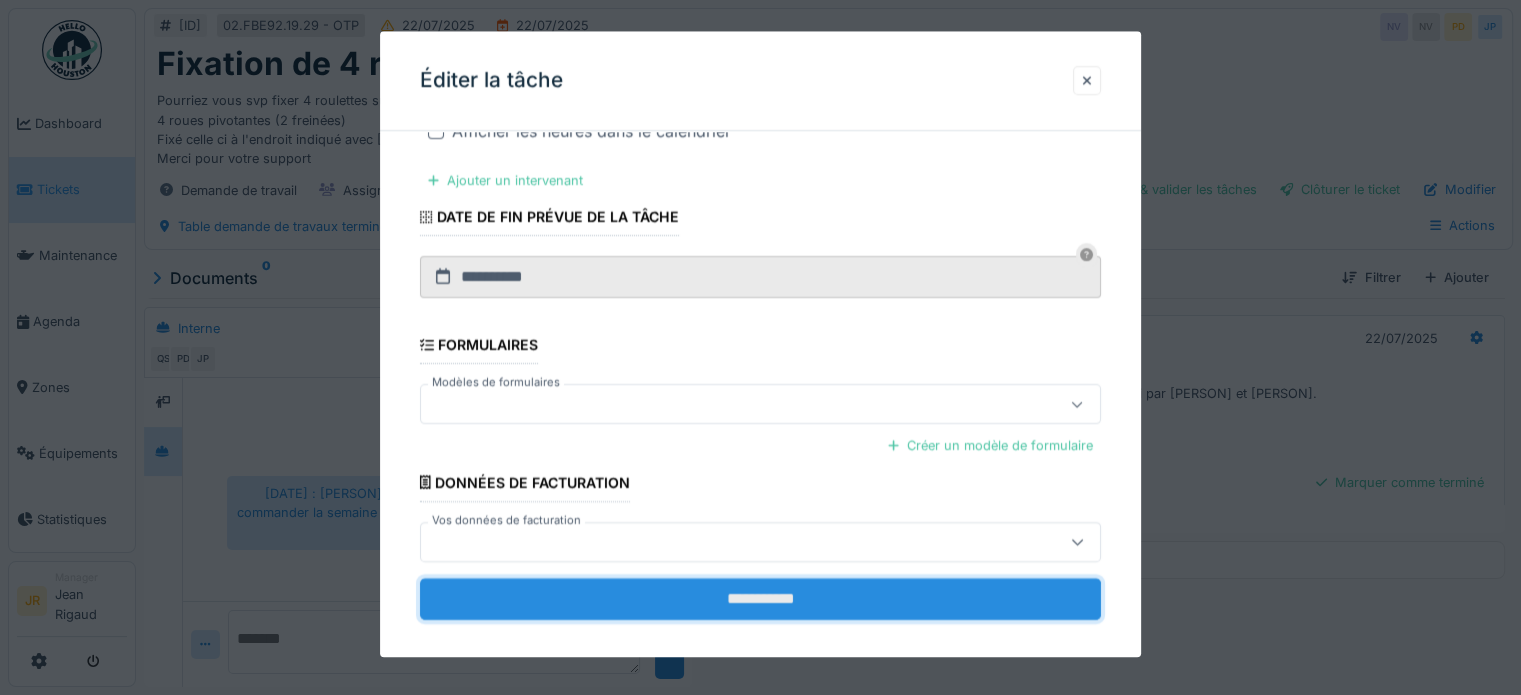 click on "**********" at bounding box center (760, 599) 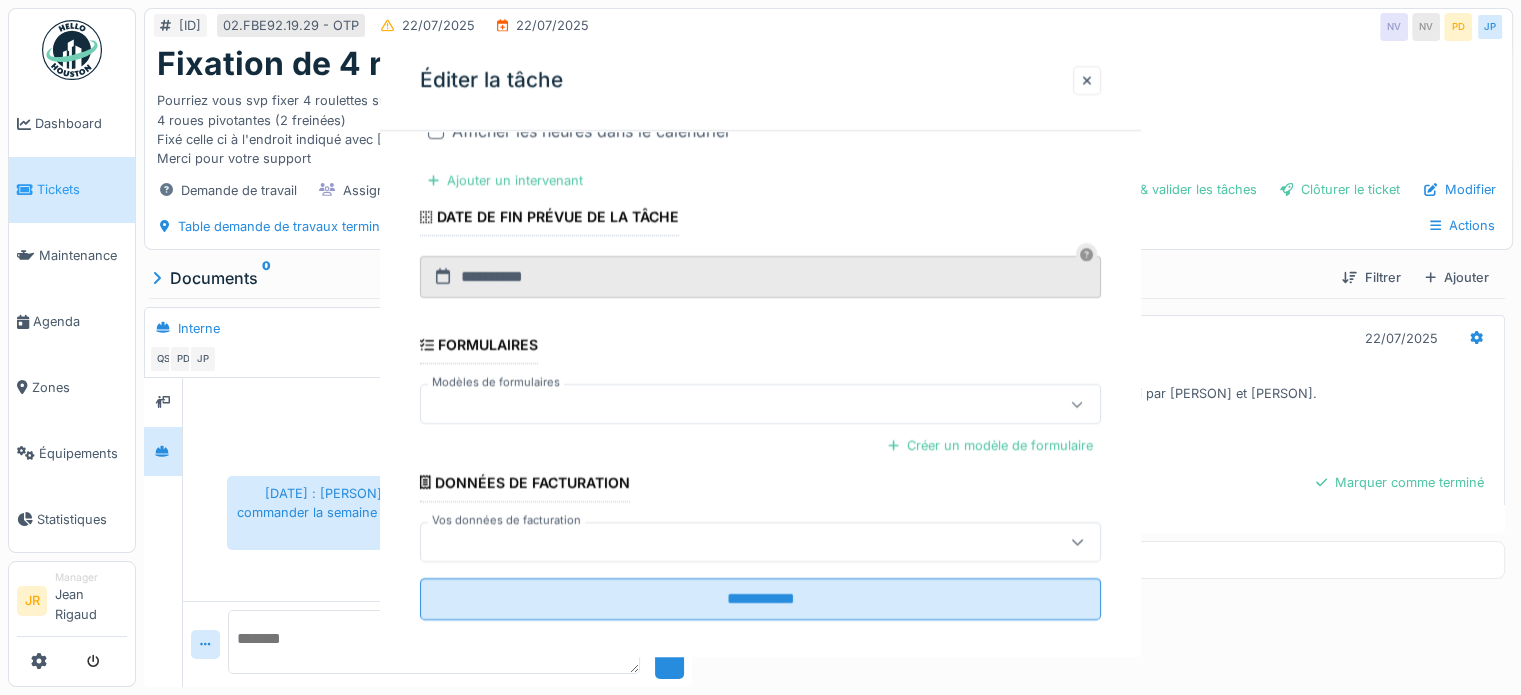 scroll, scrollTop: 0, scrollLeft: 0, axis: both 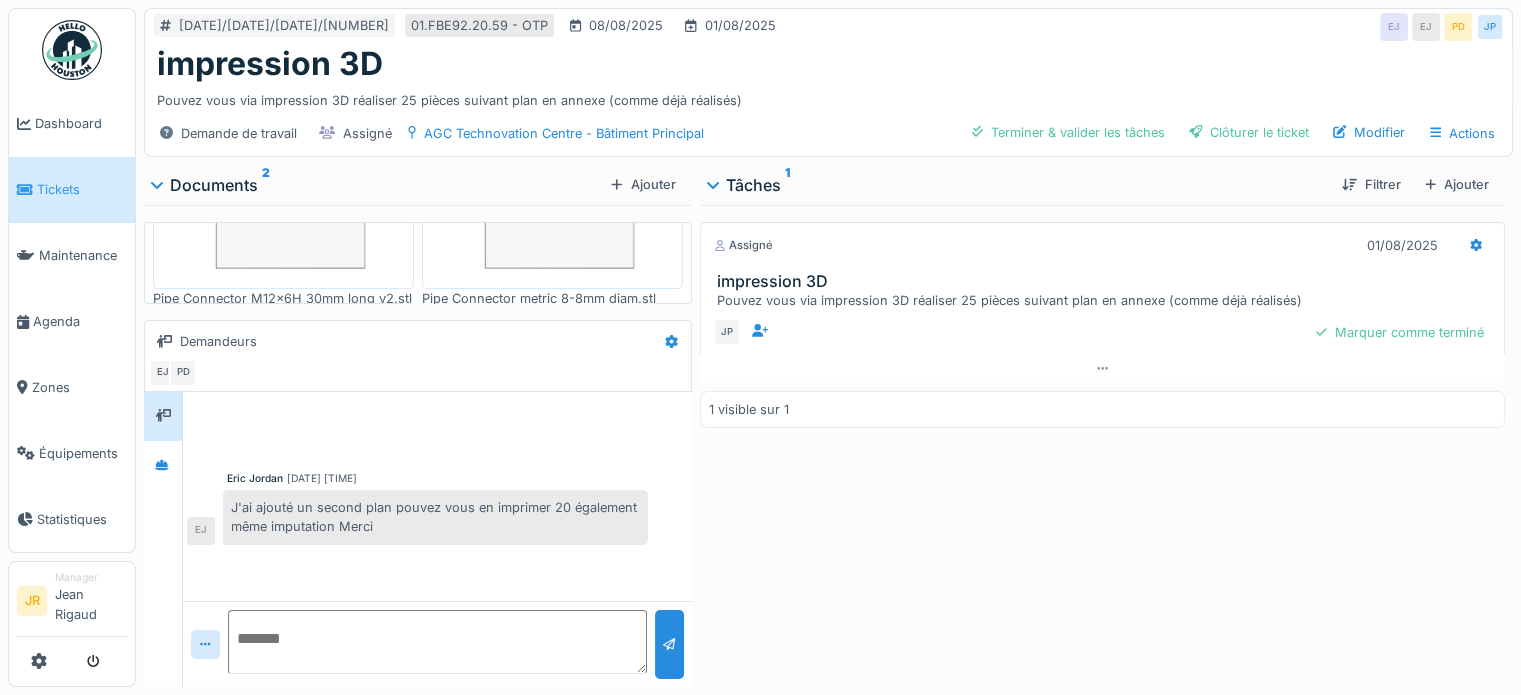 click at bounding box center [283, 164] 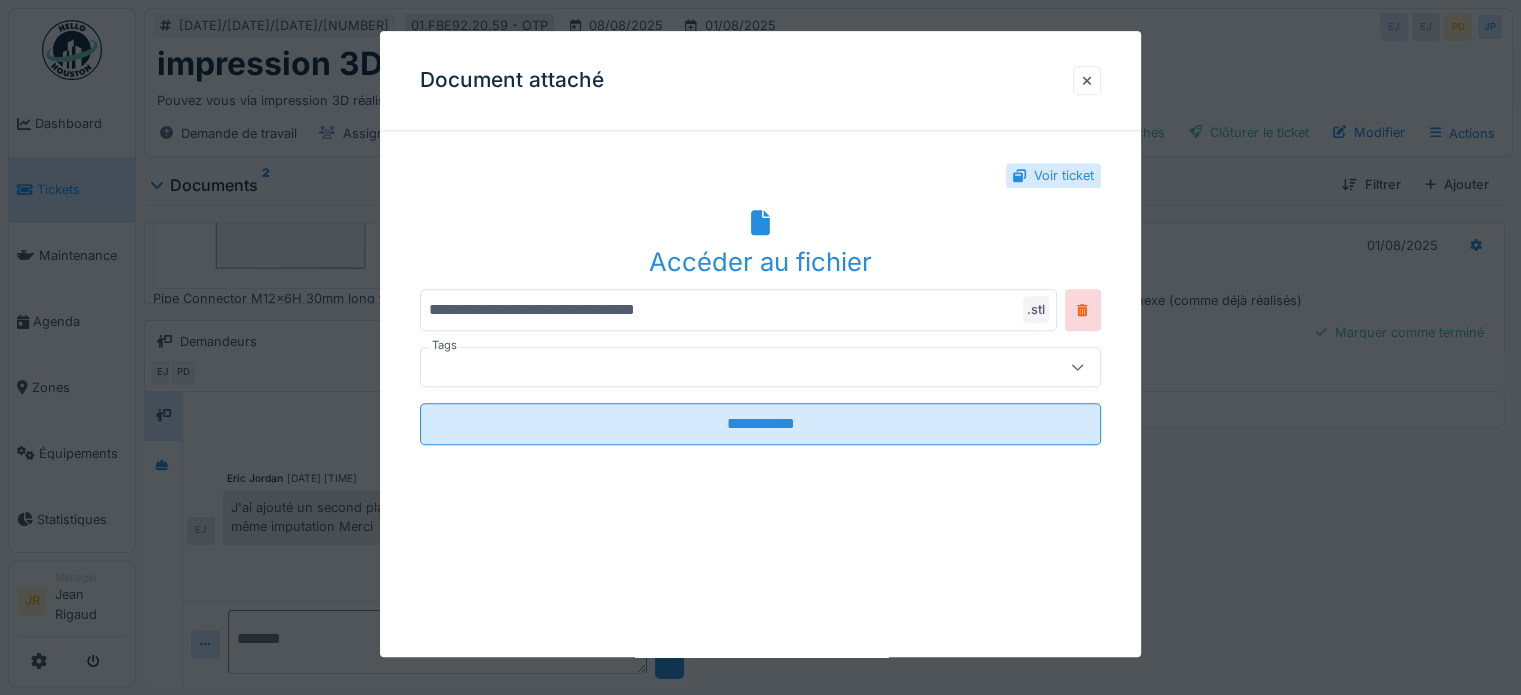 click 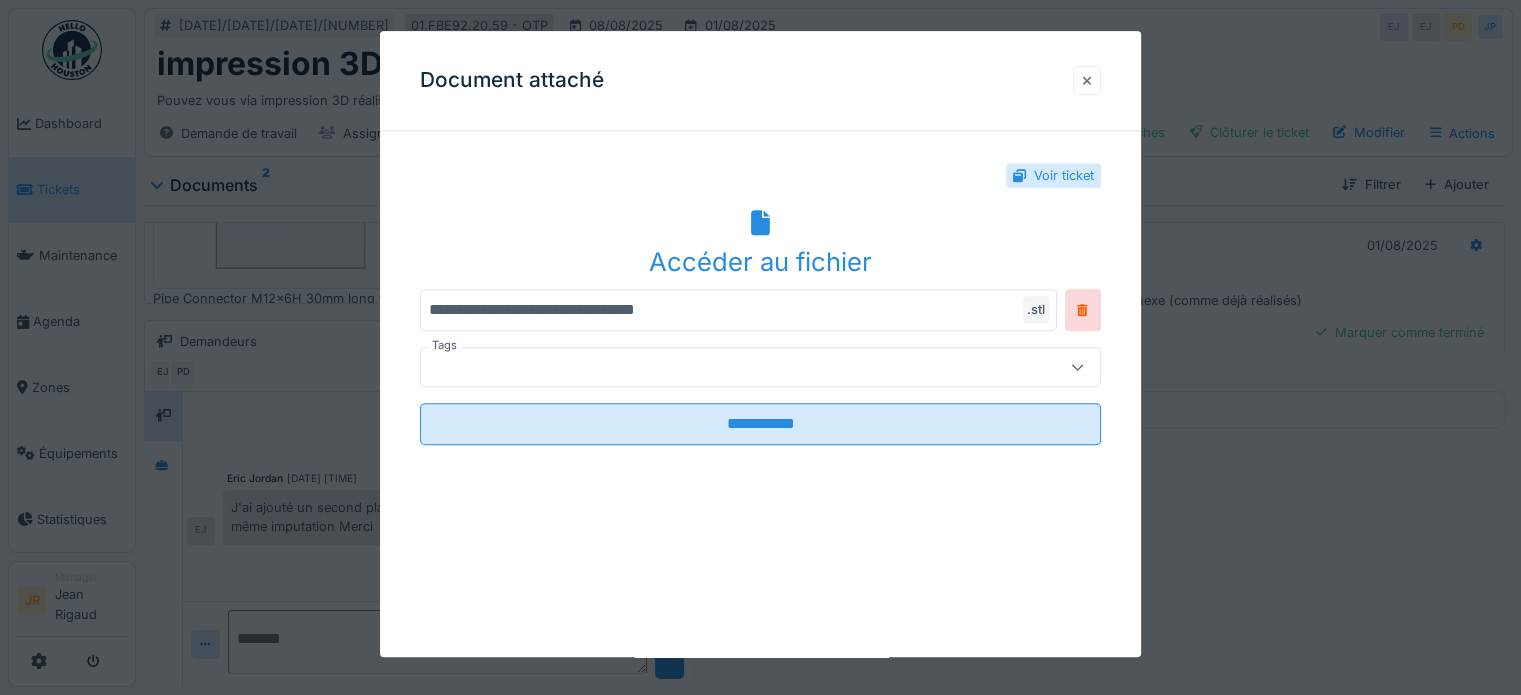 click at bounding box center (1087, 80) 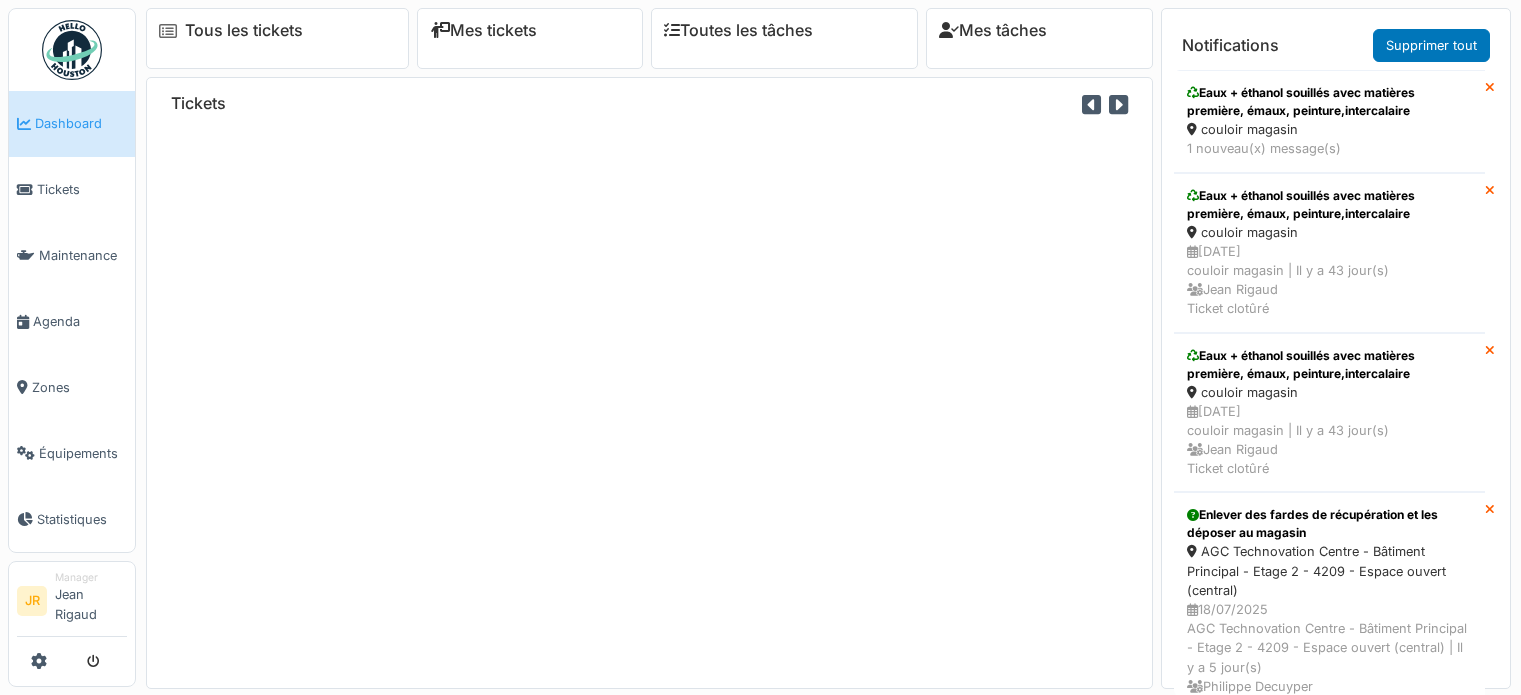 scroll, scrollTop: 0, scrollLeft: 0, axis: both 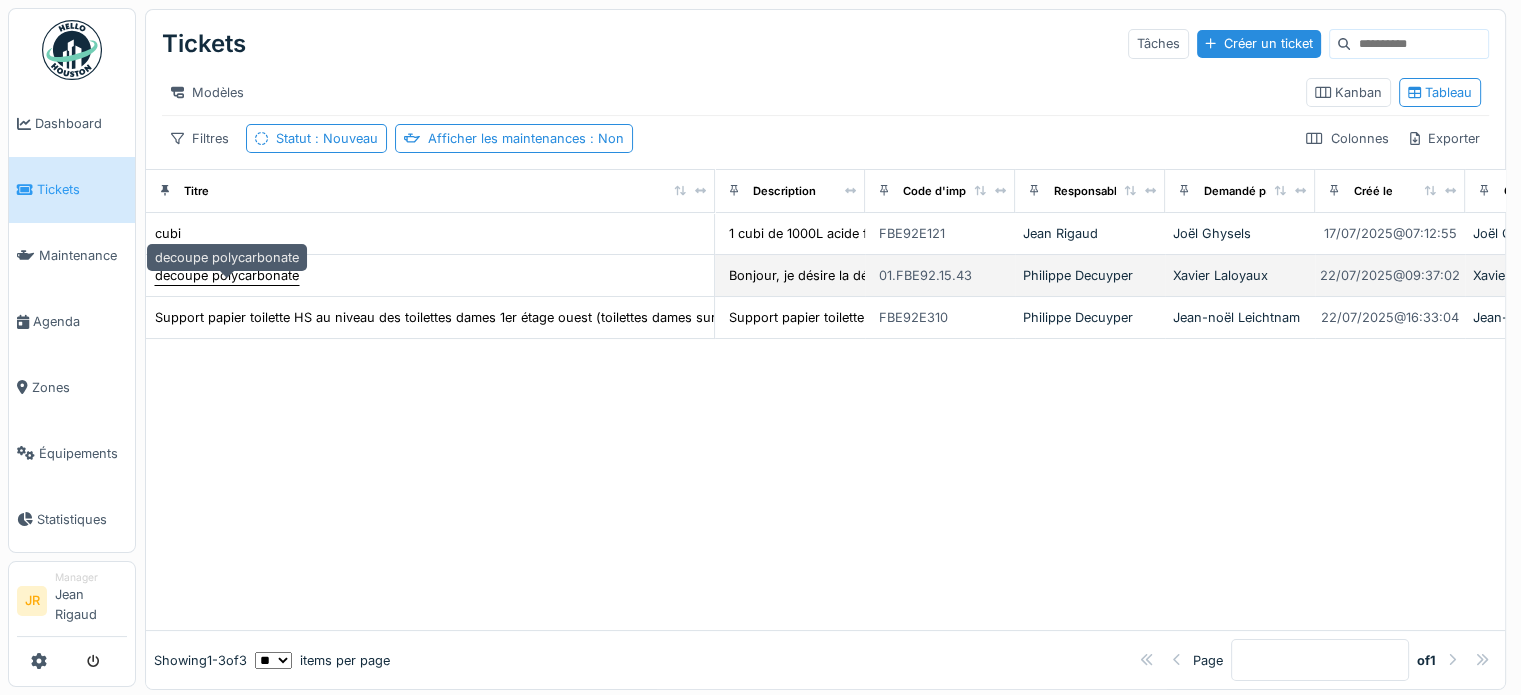 click on "decoupe polycarbonate" at bounding box center [227, 275] 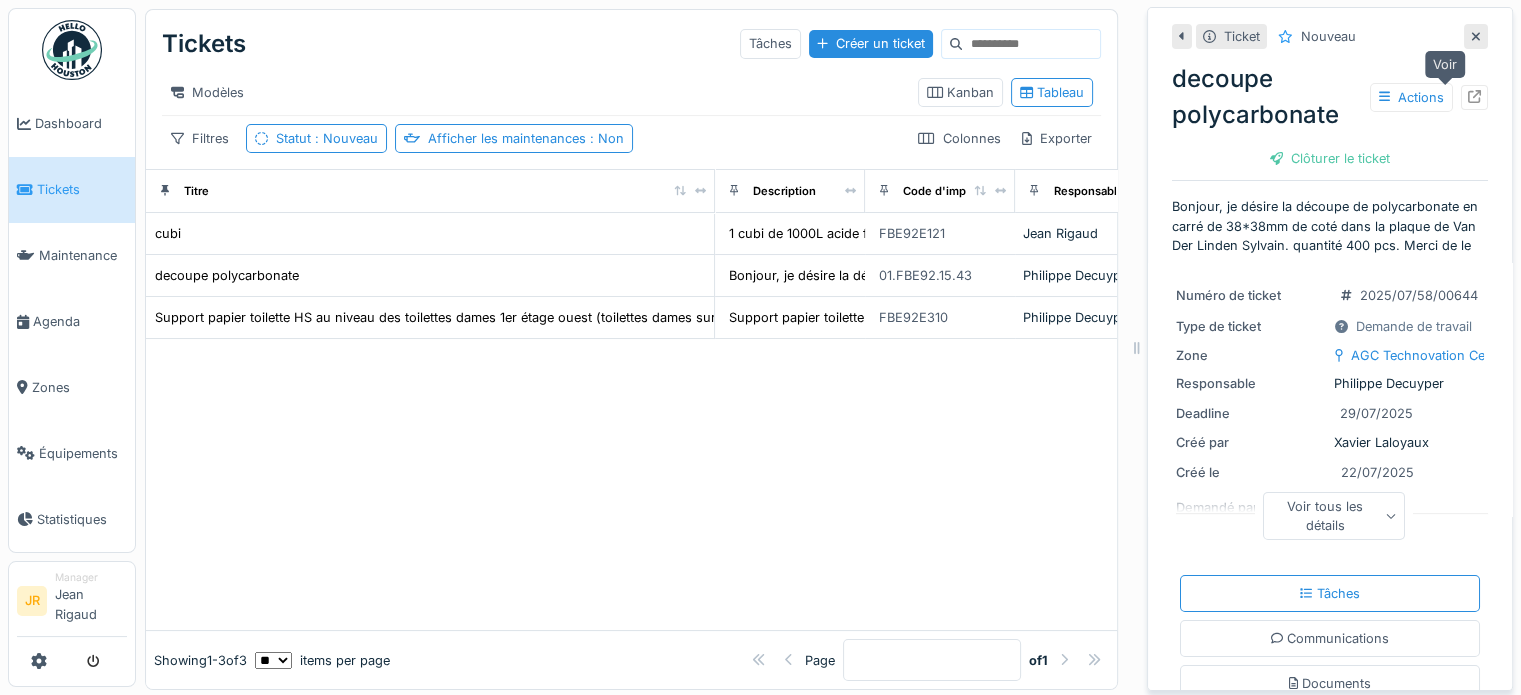 click 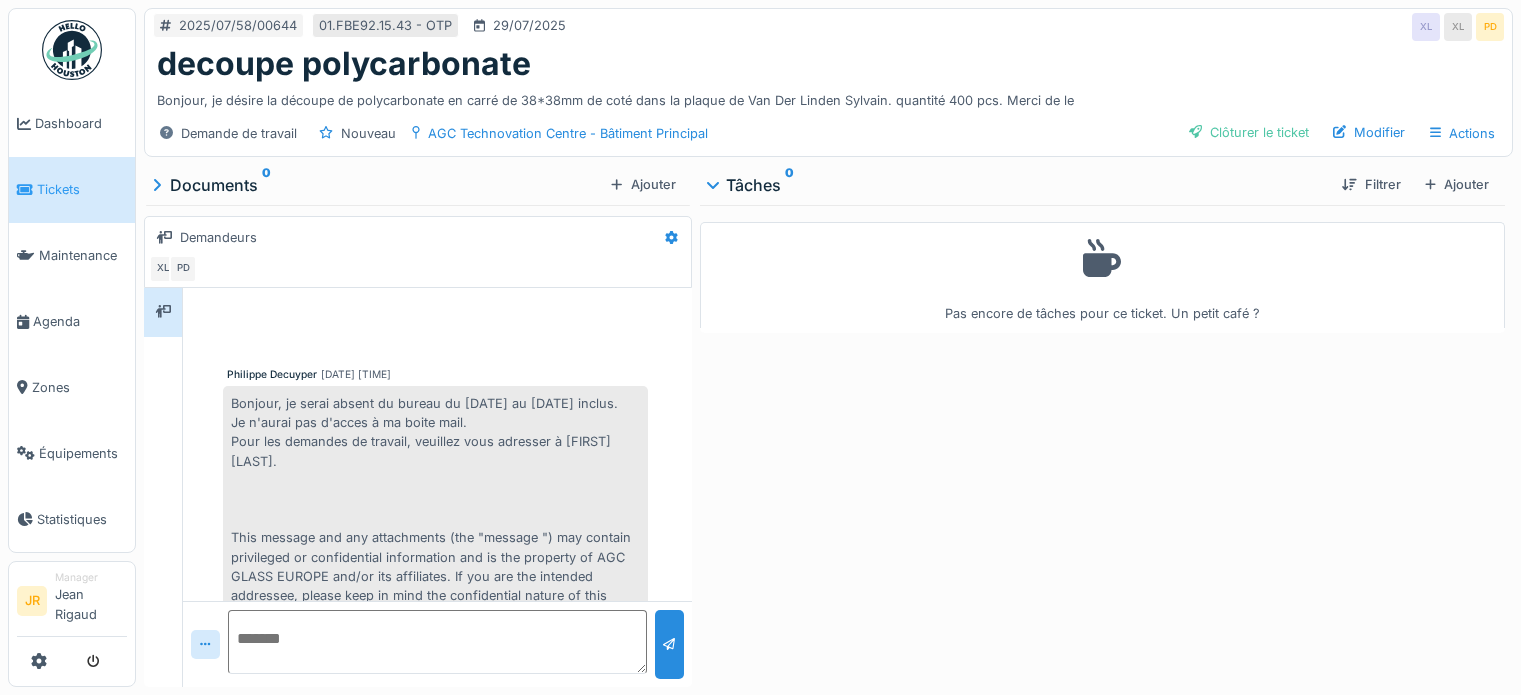 scroll, scrollTop: 0, scrollLeft: 0, axis: both 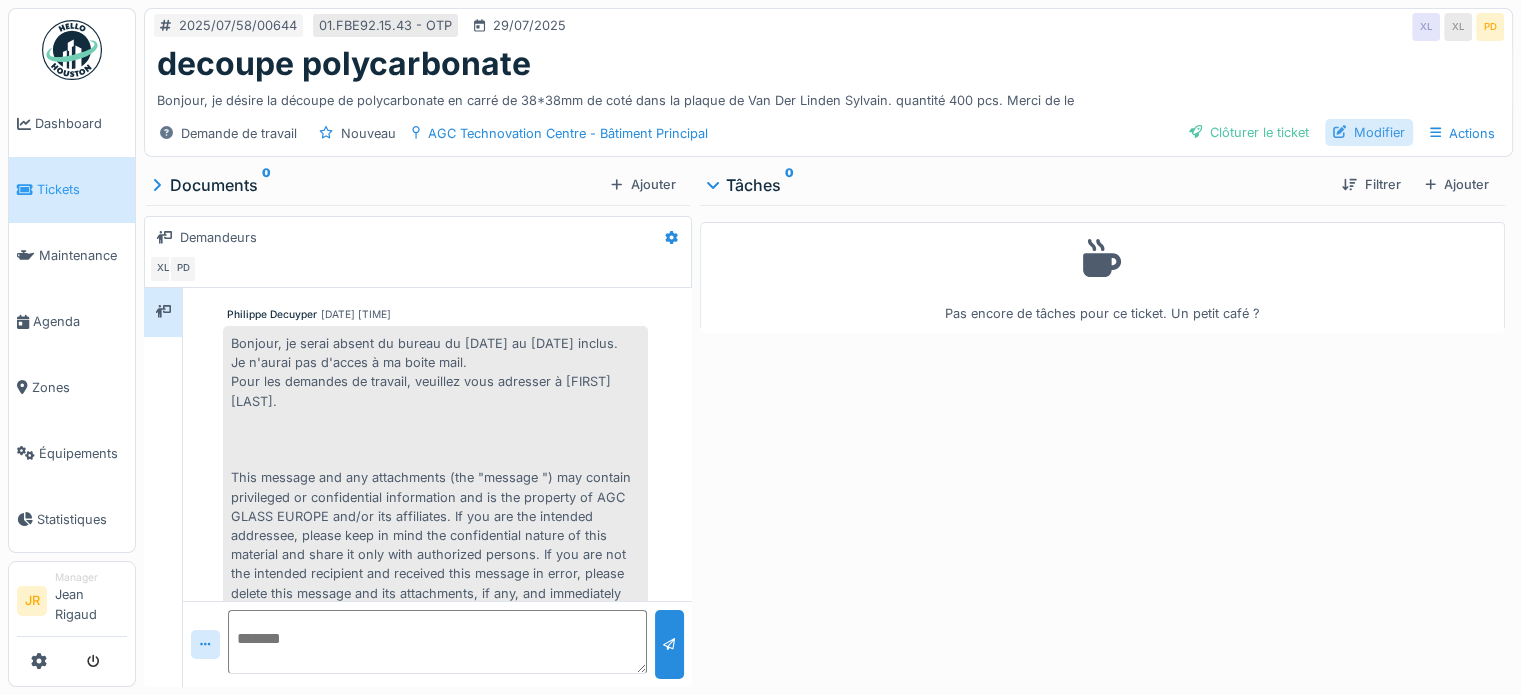 click at bounding box center [1339, 132] 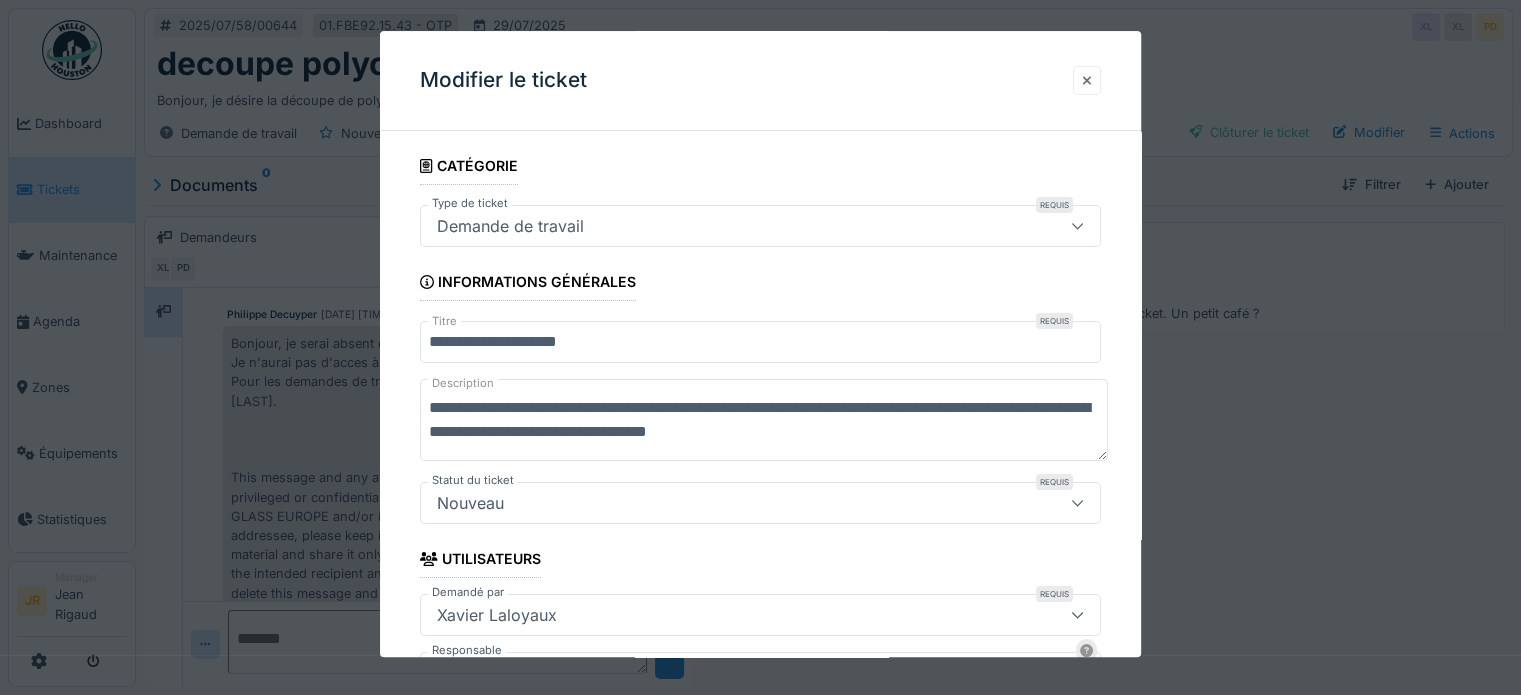 click at bounding box center (1087, 80) 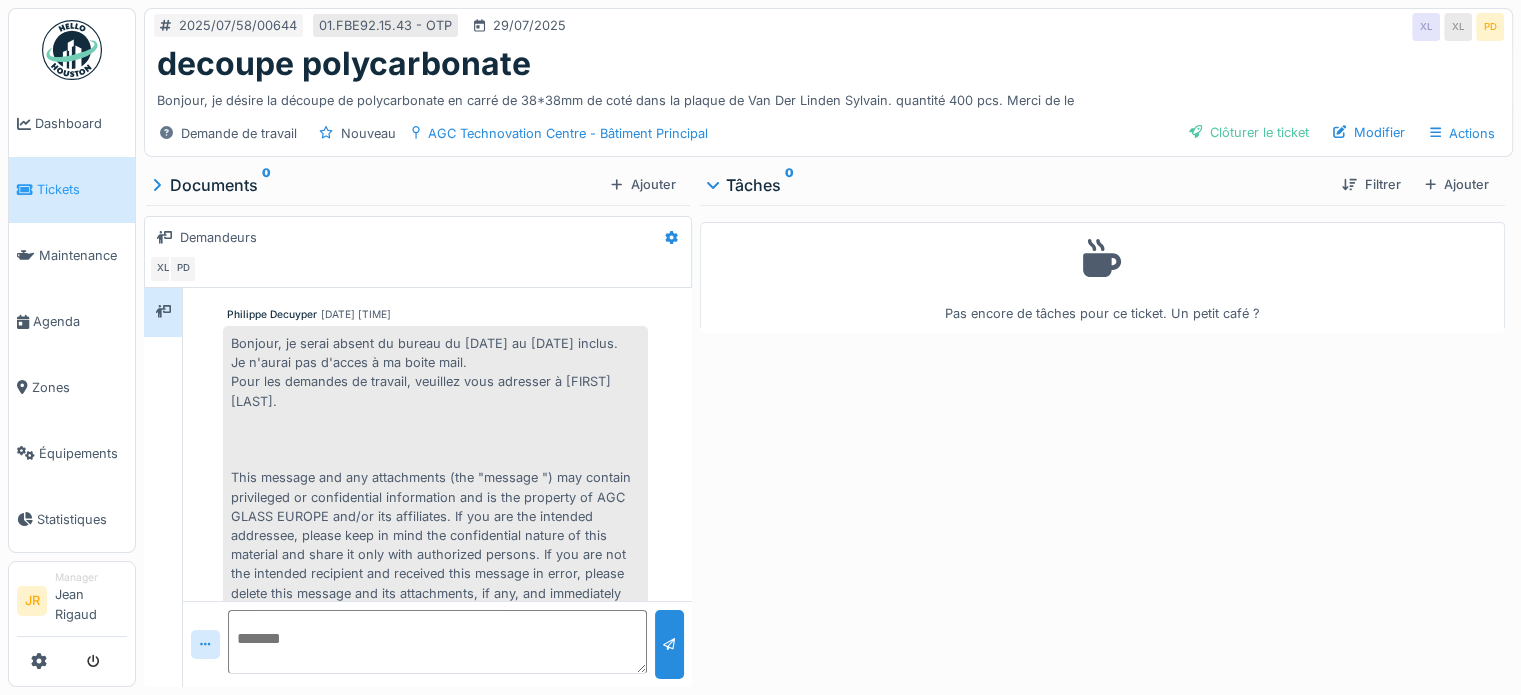 click at bounding box center (437, 642) 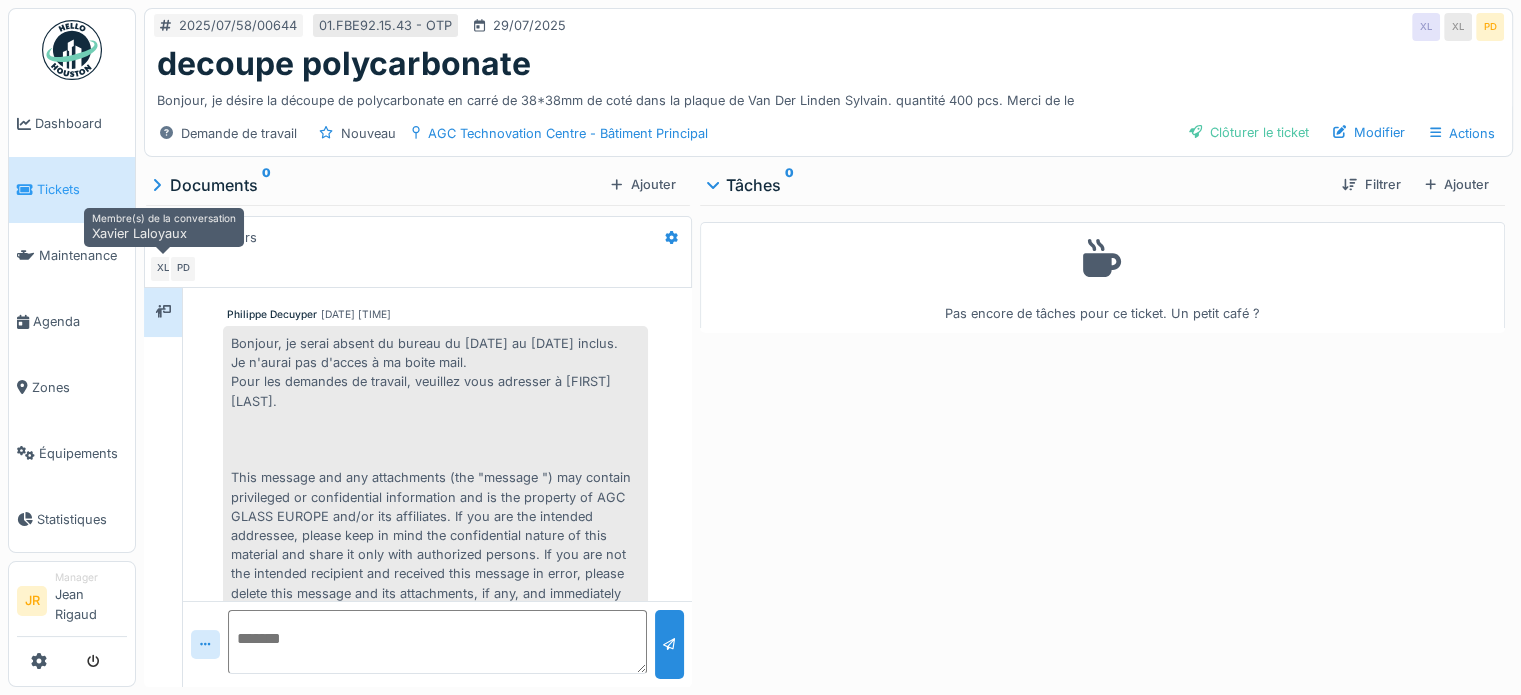 click on "XL" at bounding box center (163, 269) 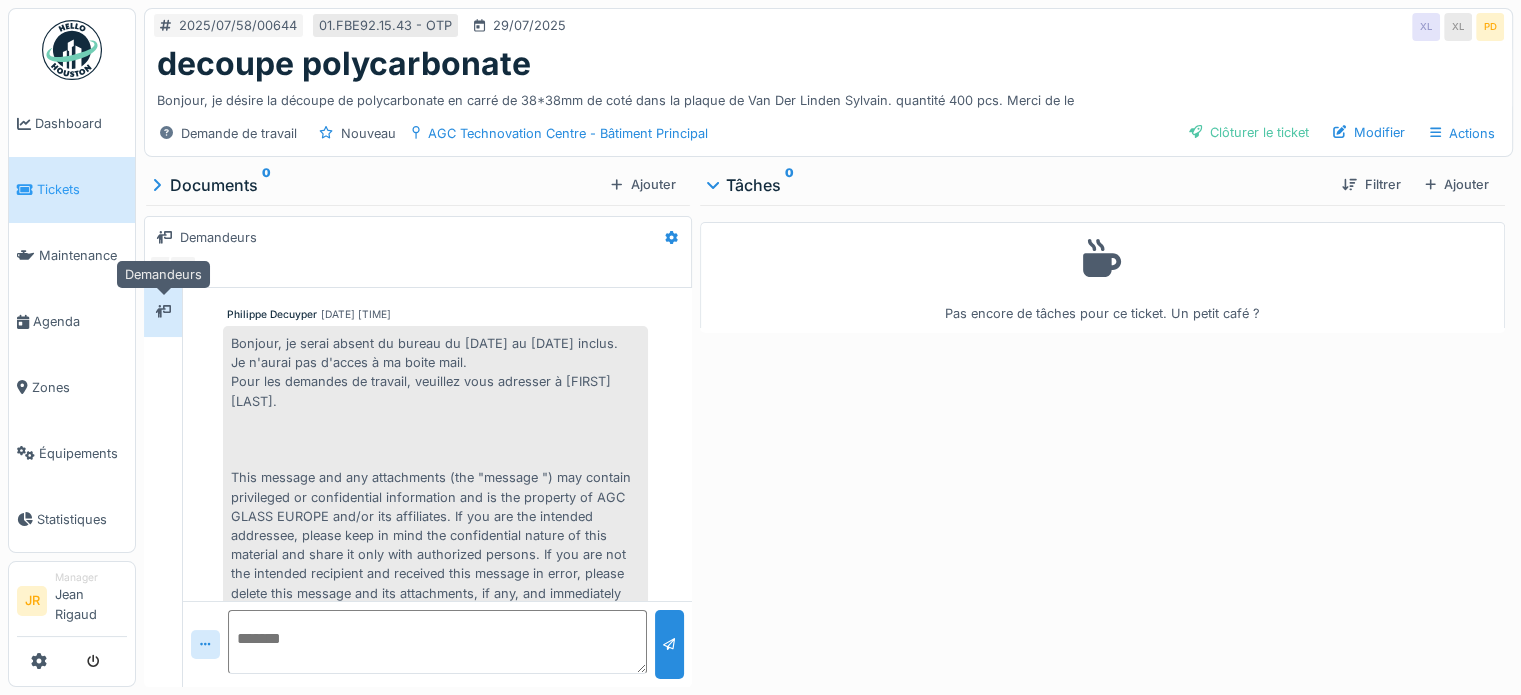 click 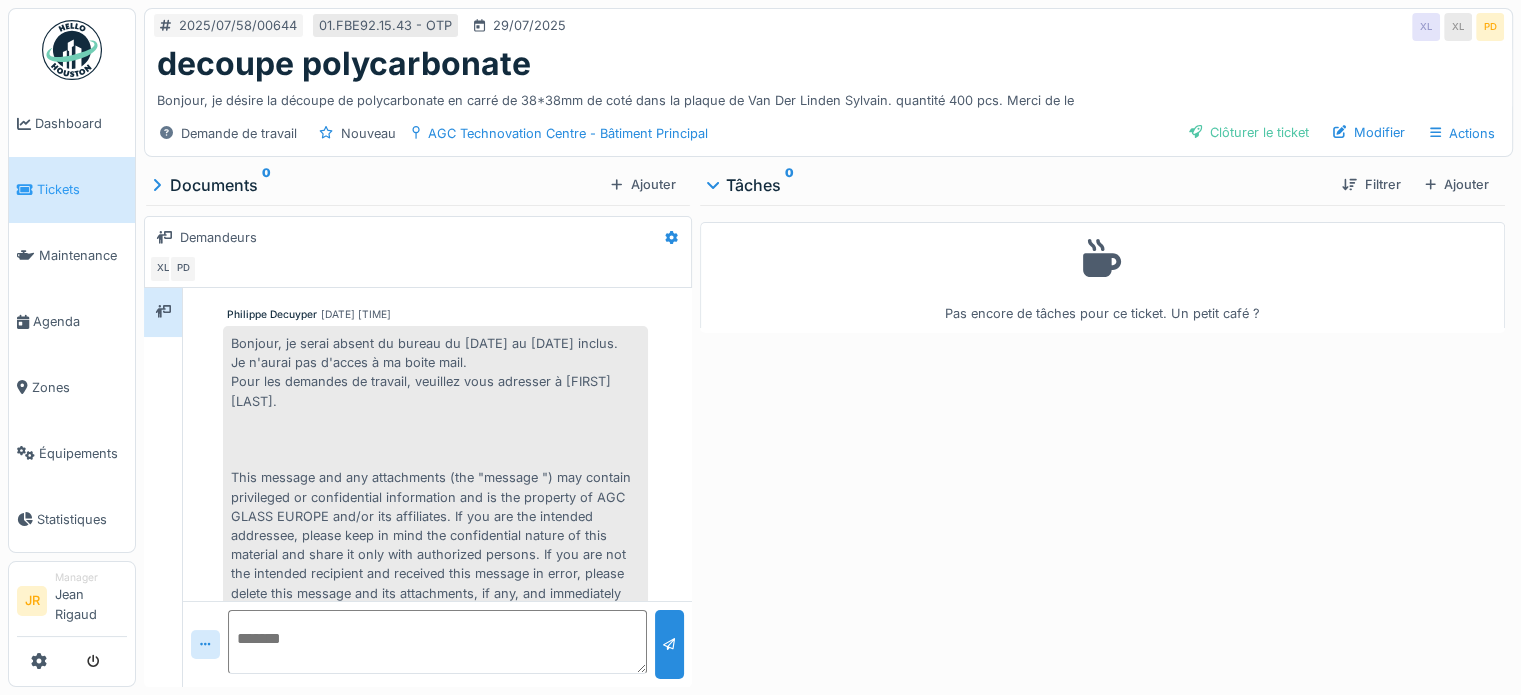click at bounding box center (437, 642) 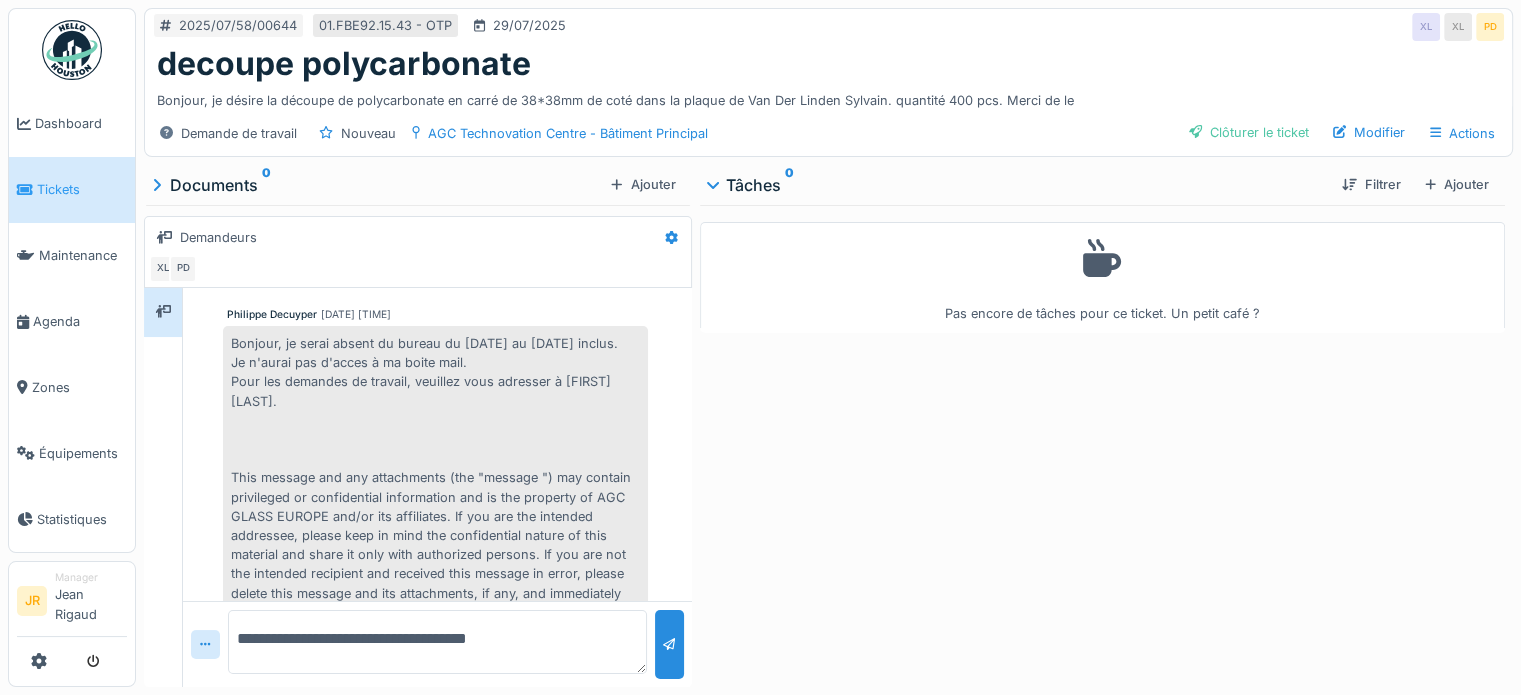 type on "**********" 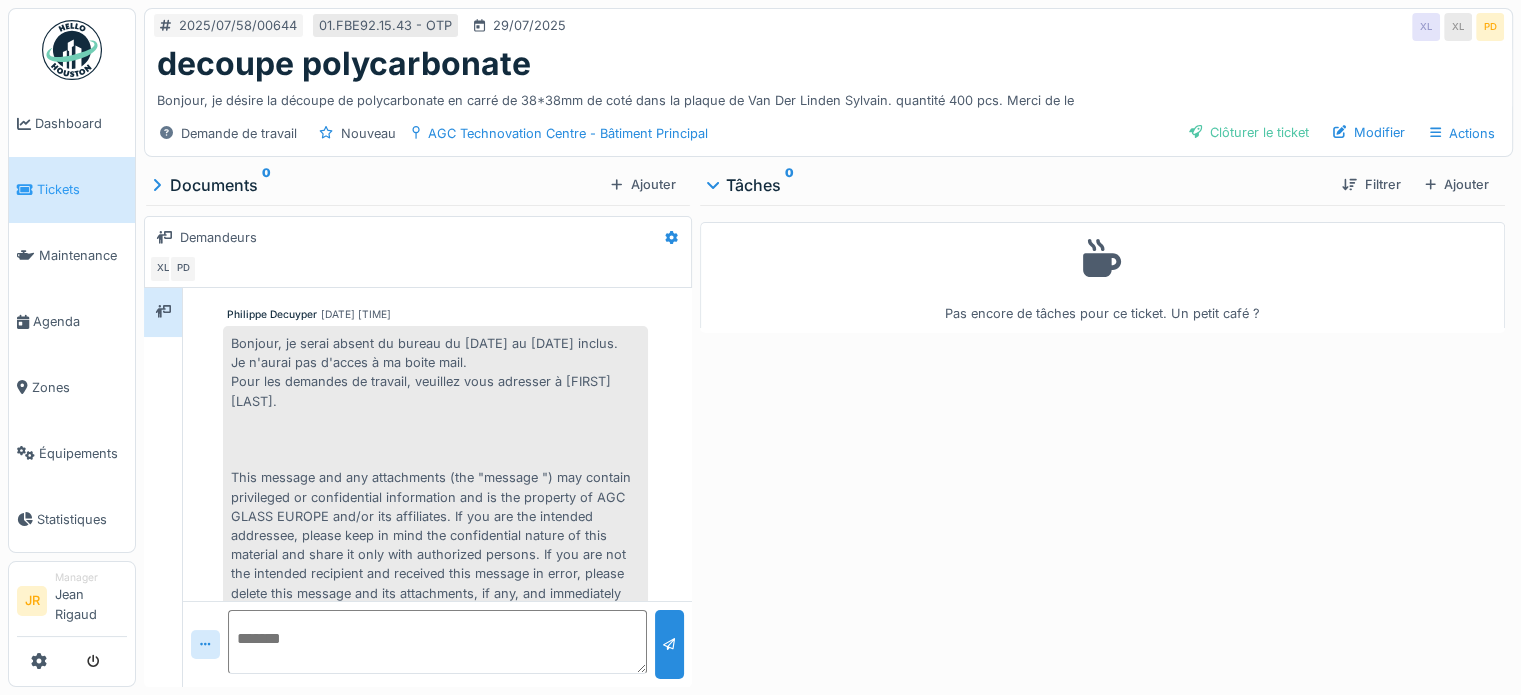 scroll, scrollTop: 223, scrollLeft: 0, axis: vertical 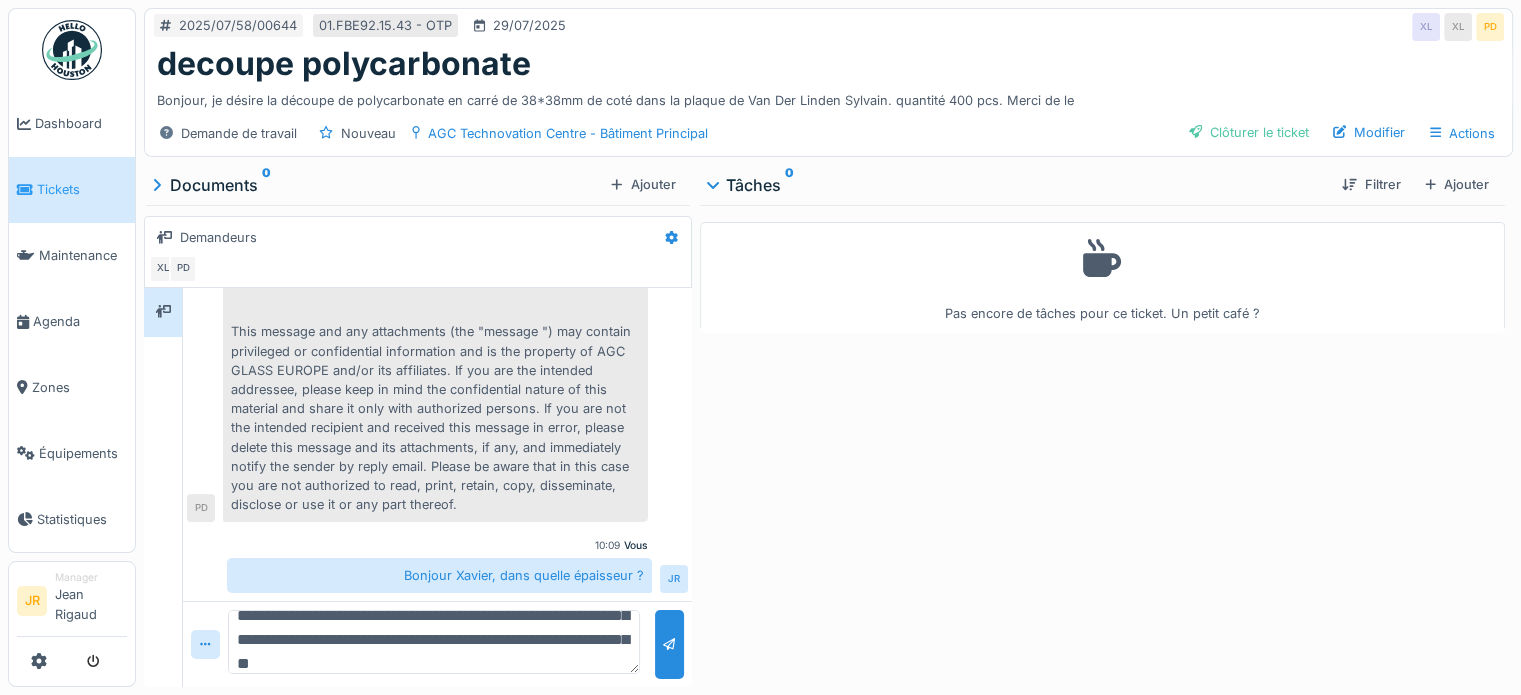 type on "**********" 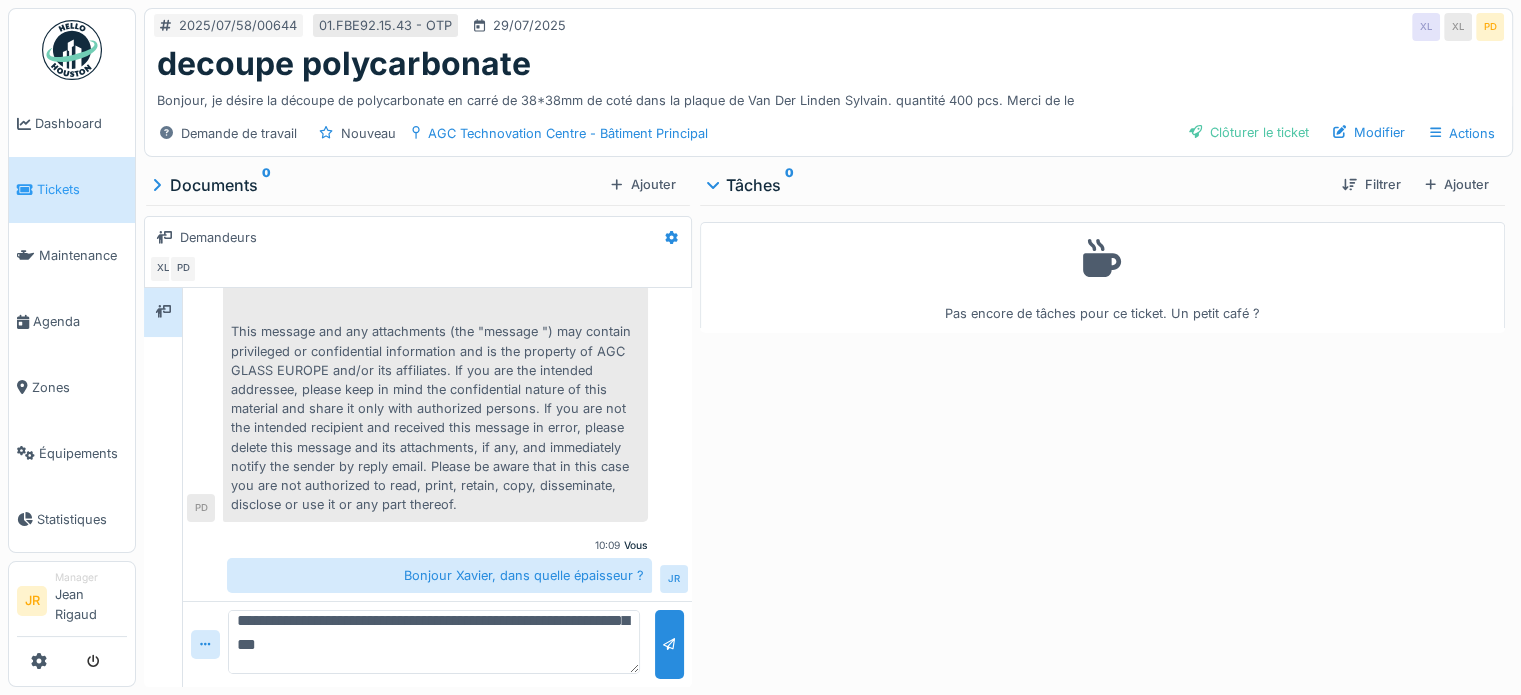 scroll, scrollTop: 0, scrollLeft: 0, axis: both 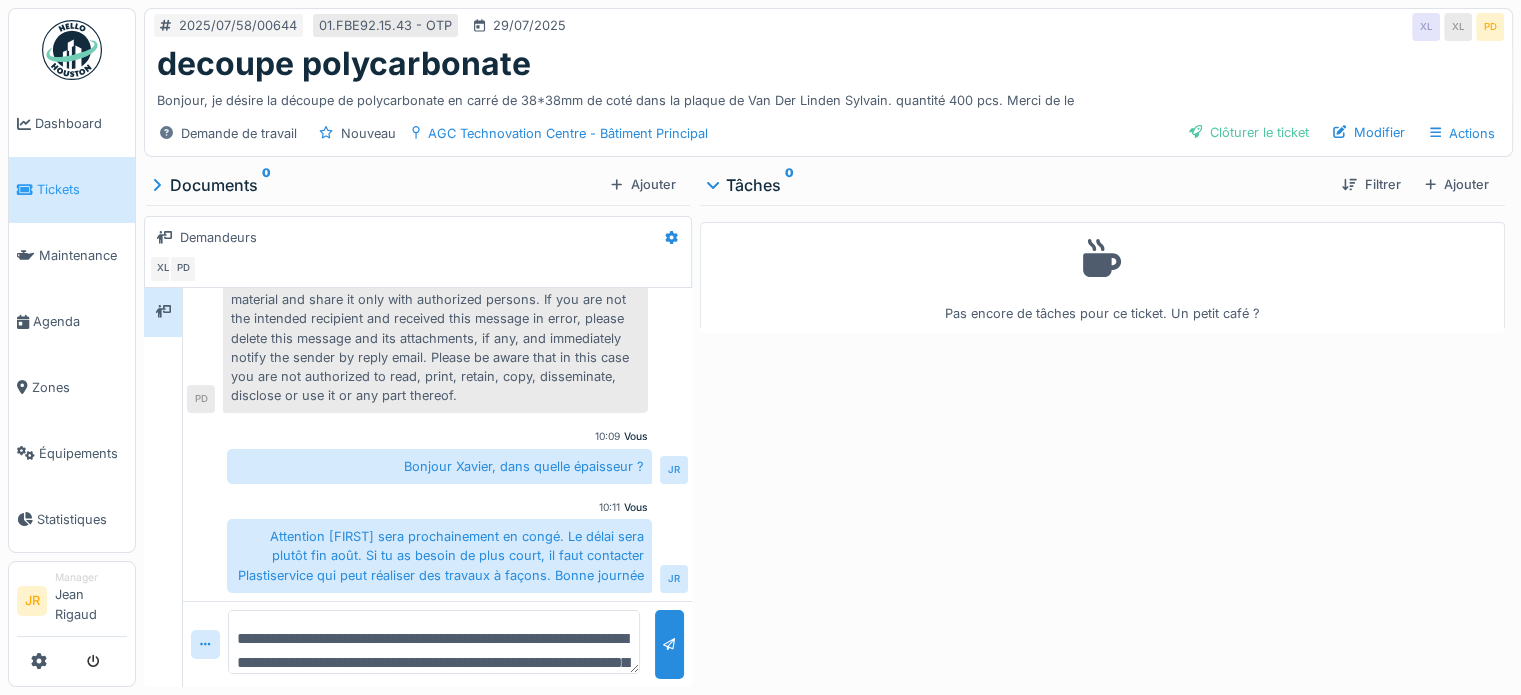 click at bounding box center (72, 50) 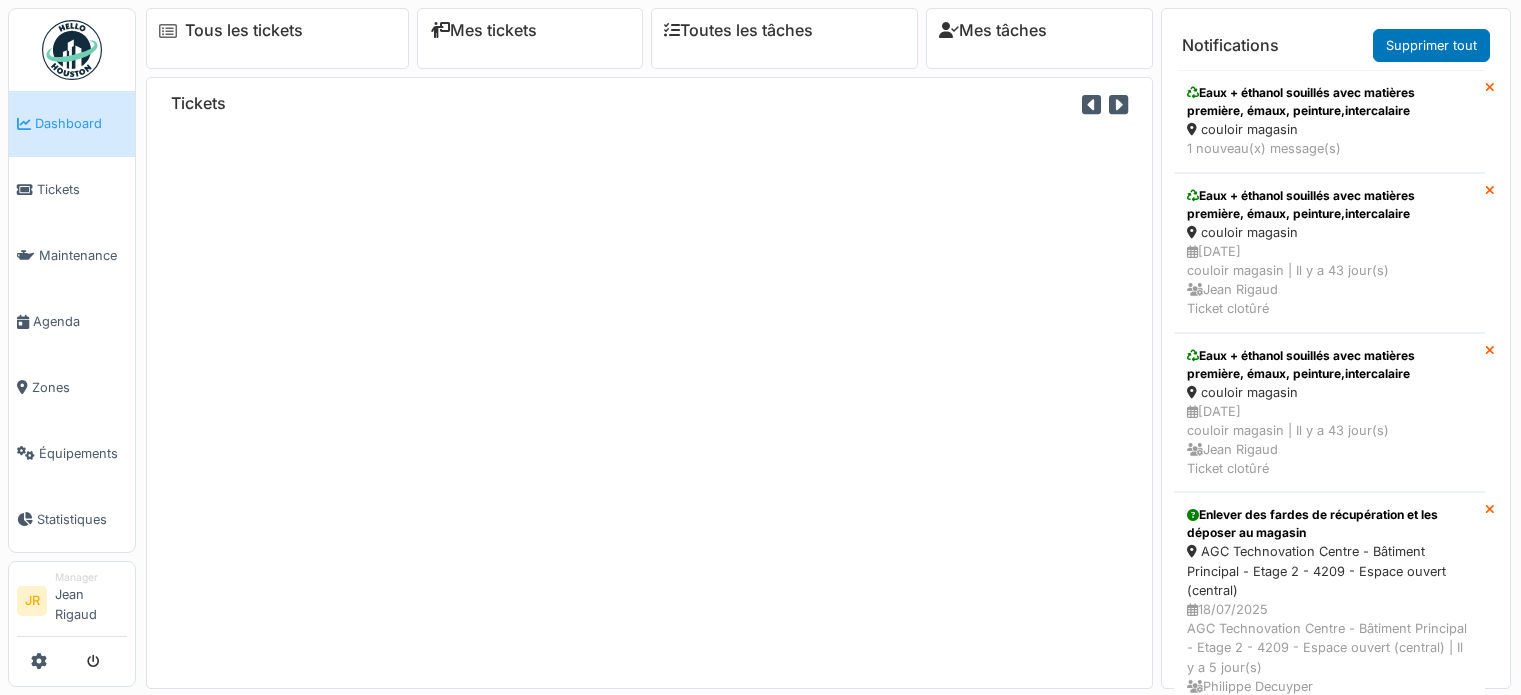 scroll, scrollTop: 0, scrollLeft: 0, axis: both 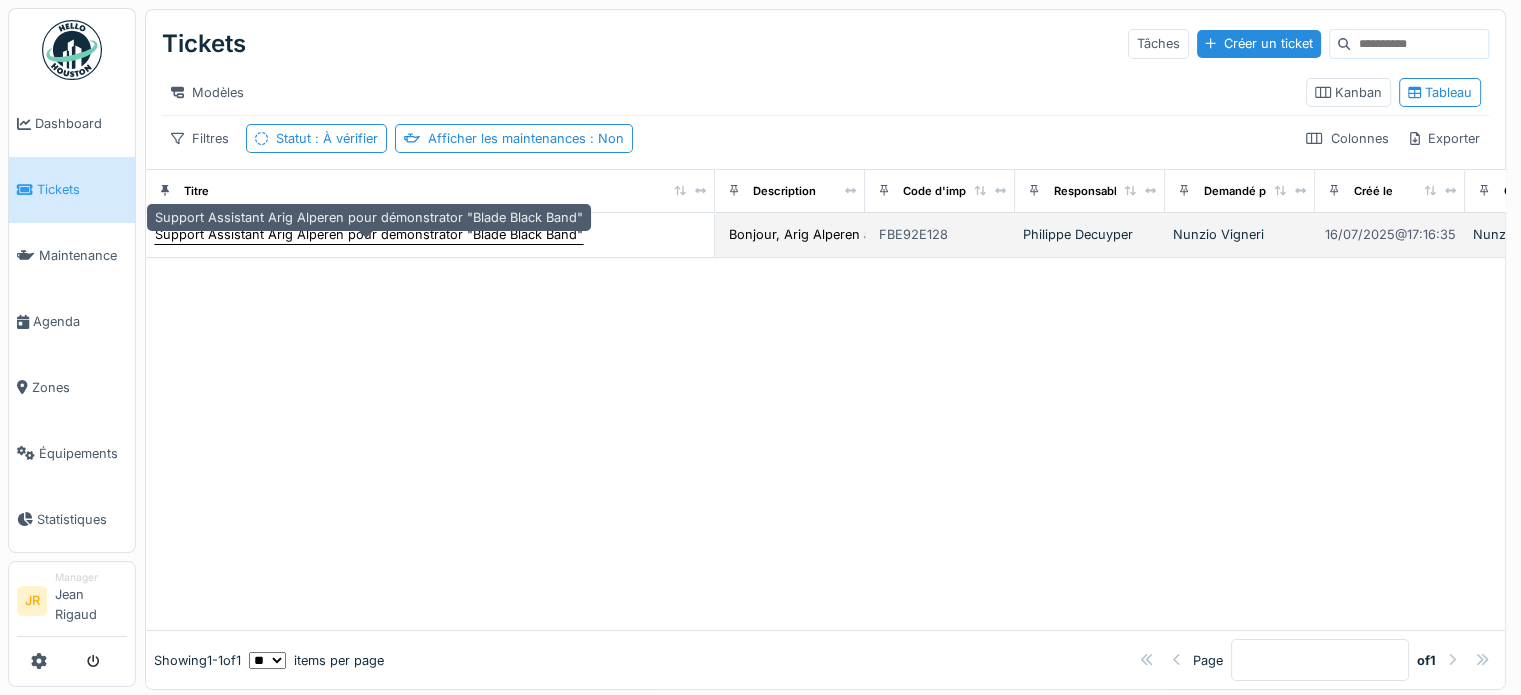 click on "Support Assistant Arig Alperen pour démonstrator "Blade Black Band"" at bounding box center [369, 234] 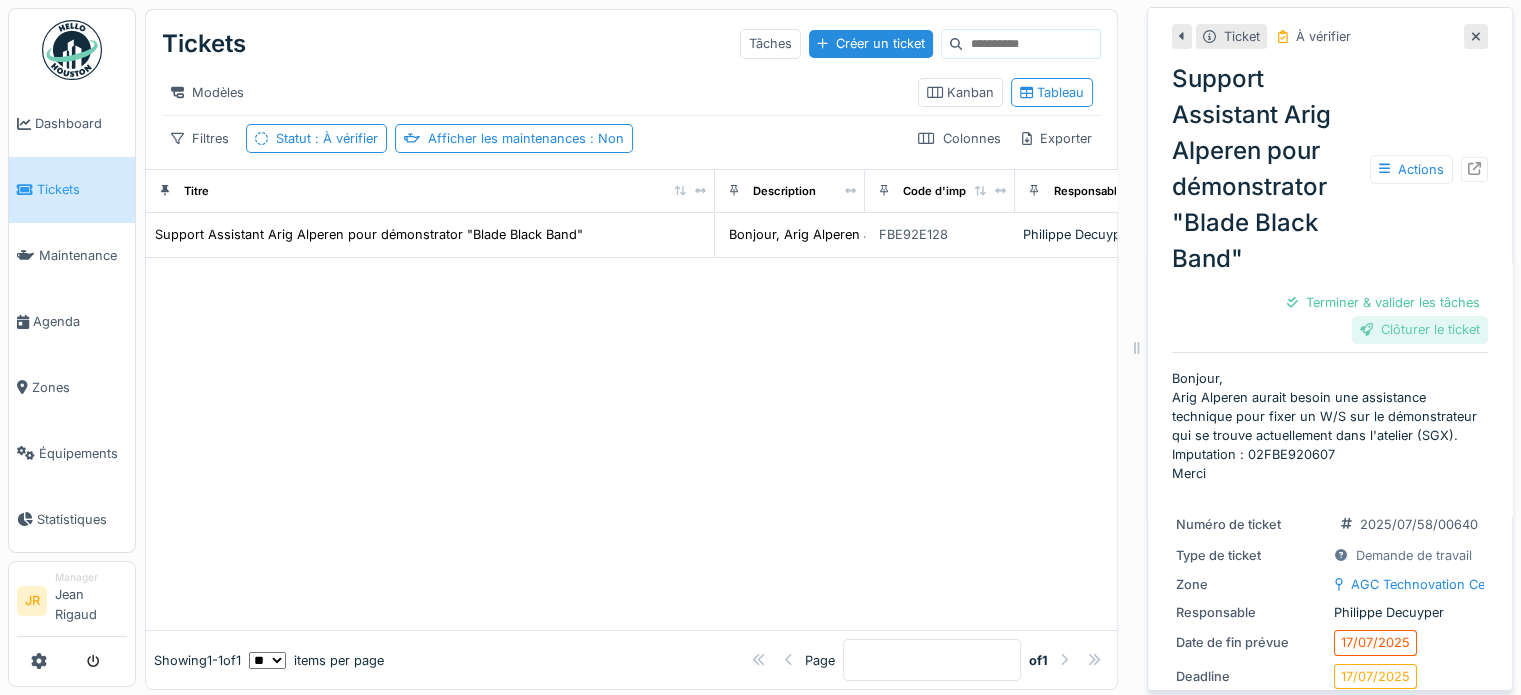 click on "Clôturer le ticket" at bounding box center (1420, 329) 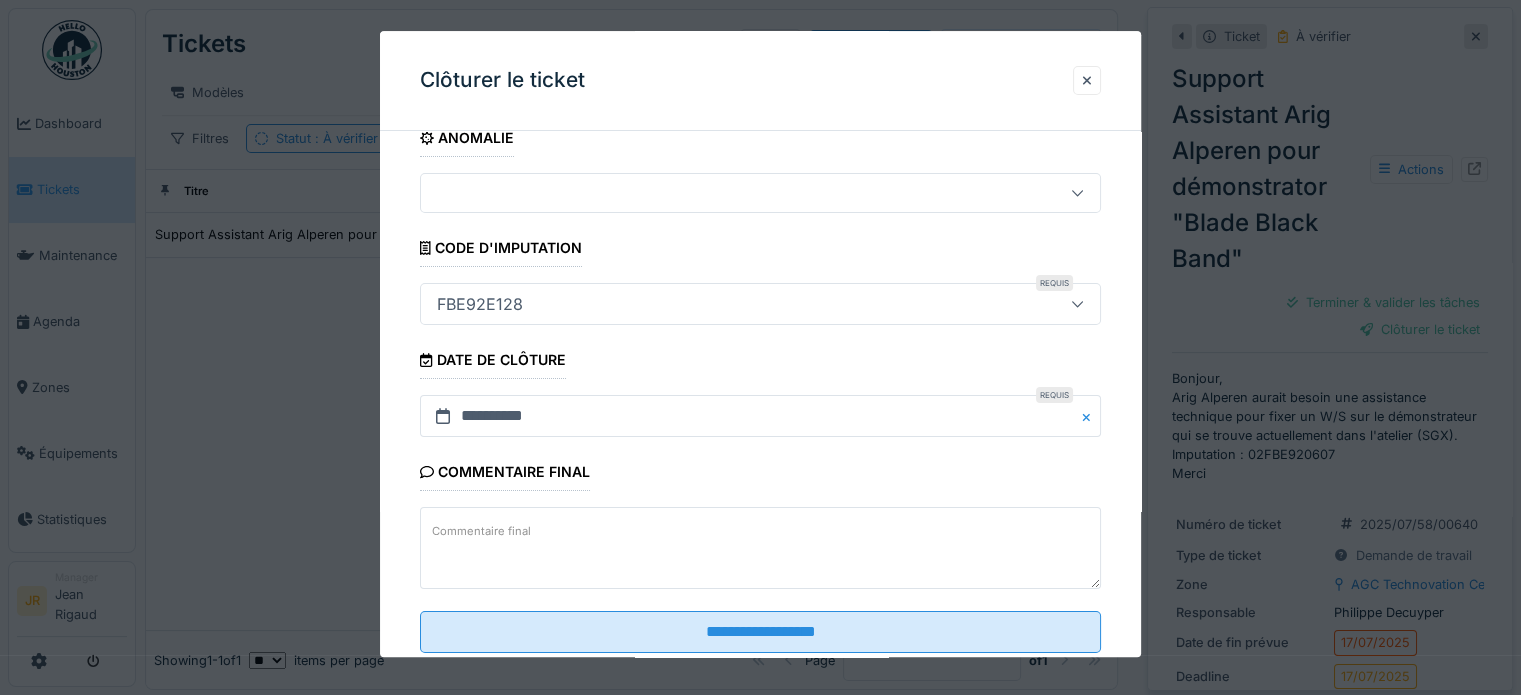 scroll, scrollTop: 77, scrollLeft: 0, axis: vertical 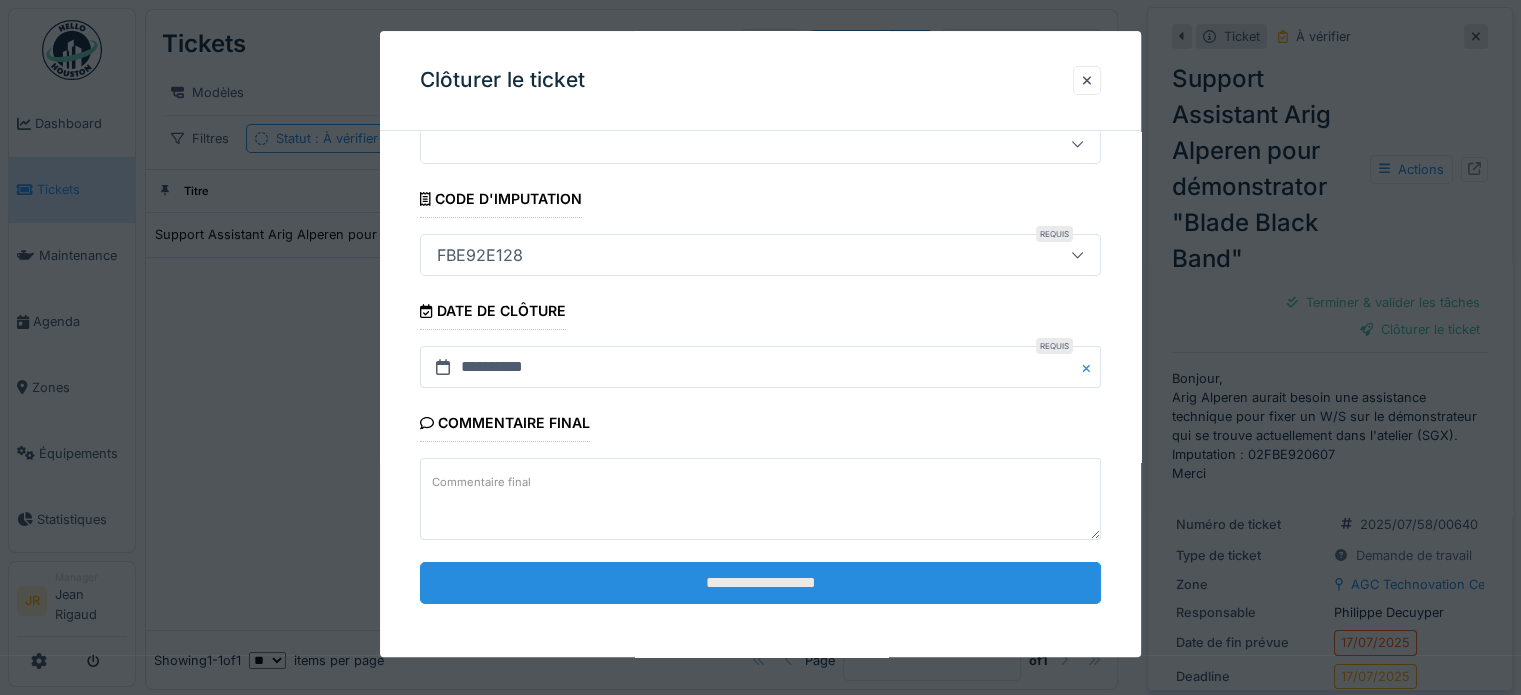 click on "**********" at bounding box center [760, 583] 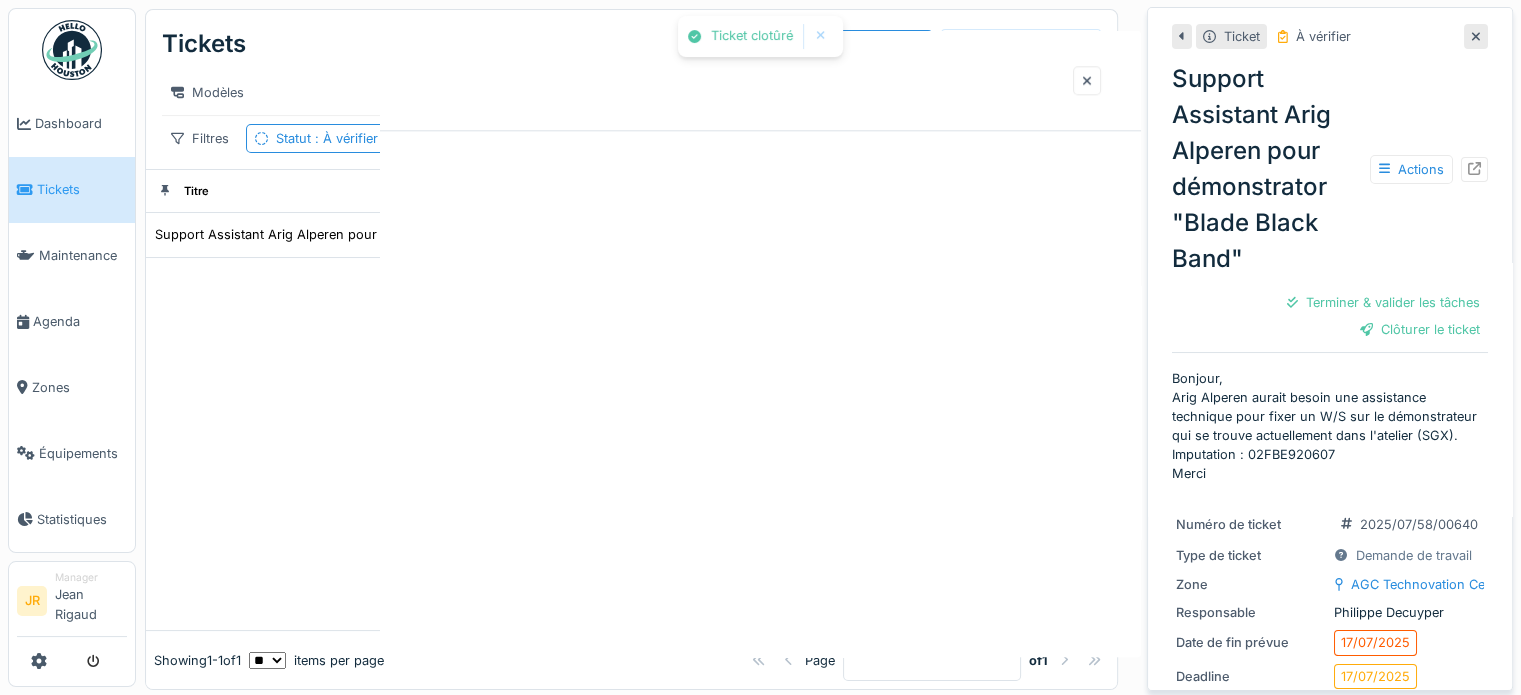 scroll, scrollTop: 0, scrollLeft: 0, axis: both 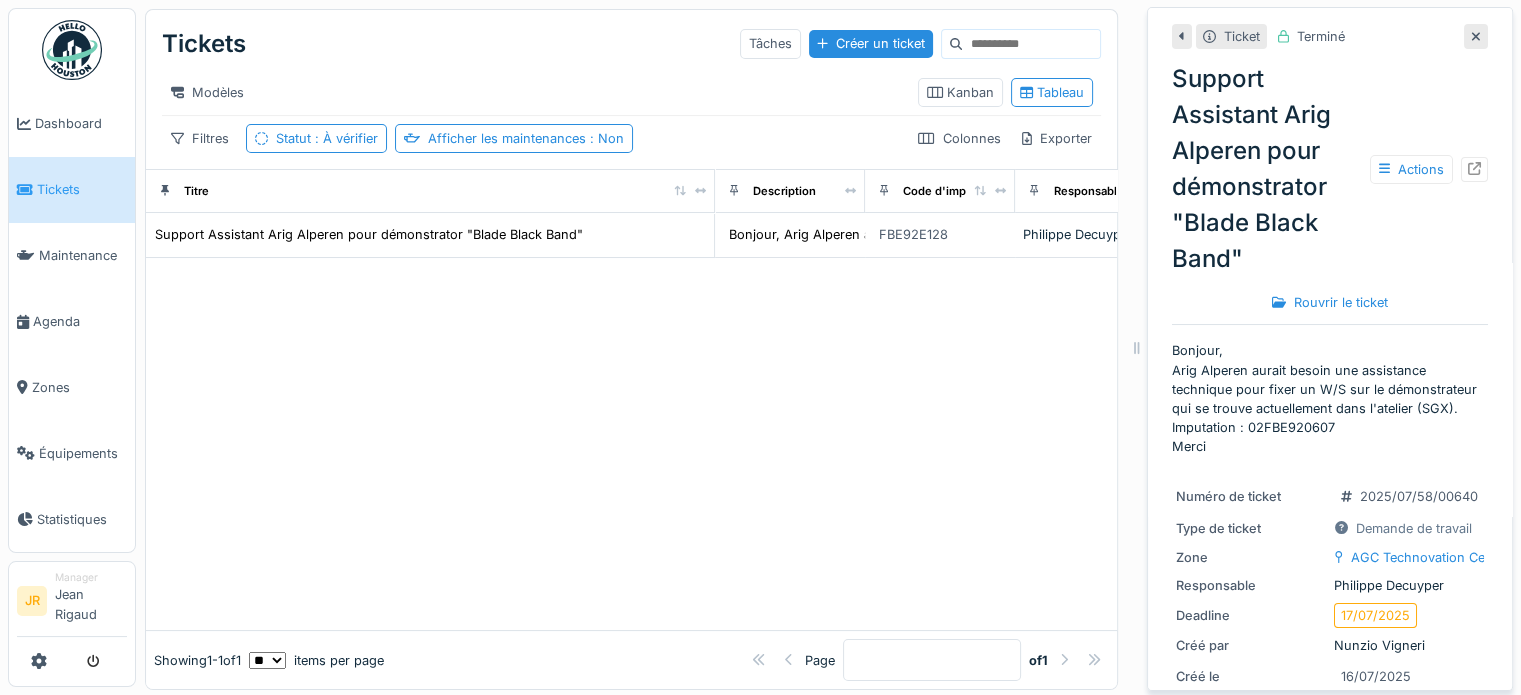 click at bounding box center (72, 50) 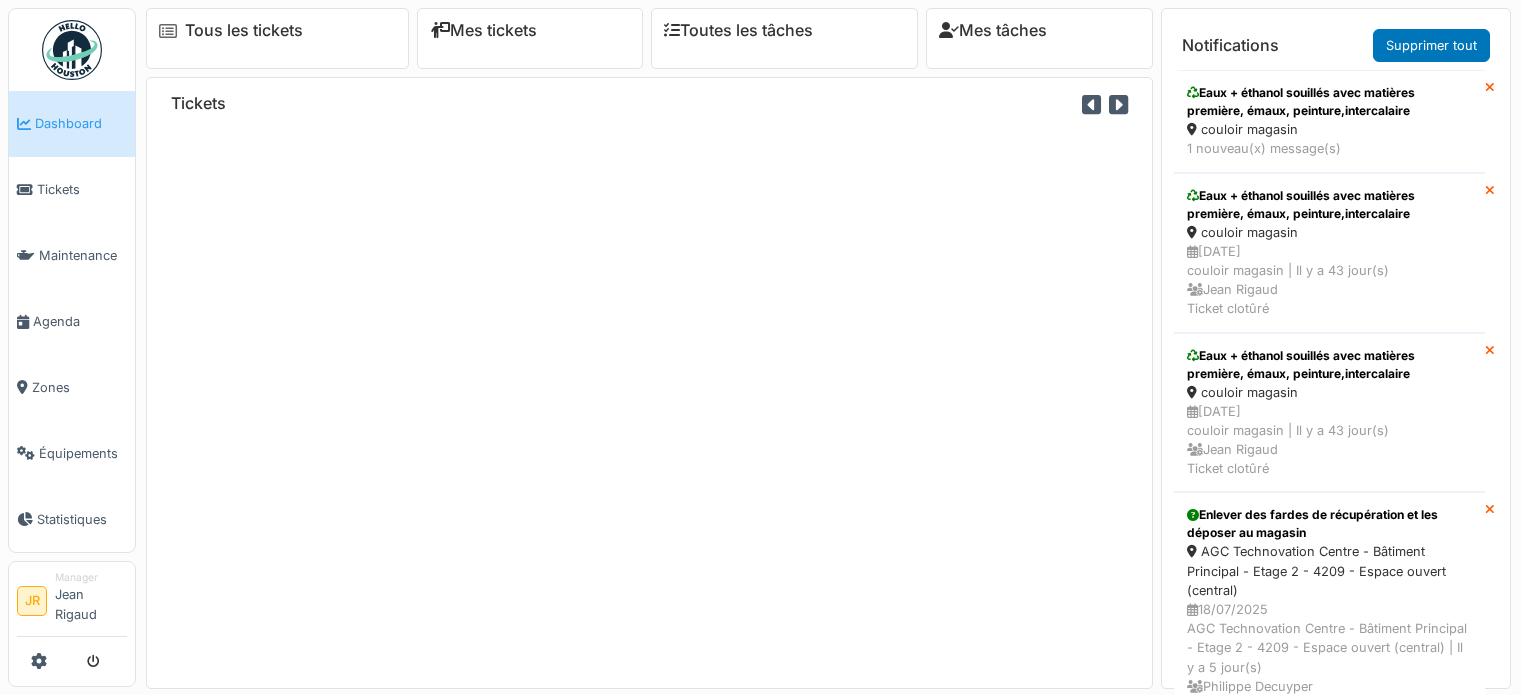 scroll, scrollTop: 0, scrollLeft: 0, axis: both 